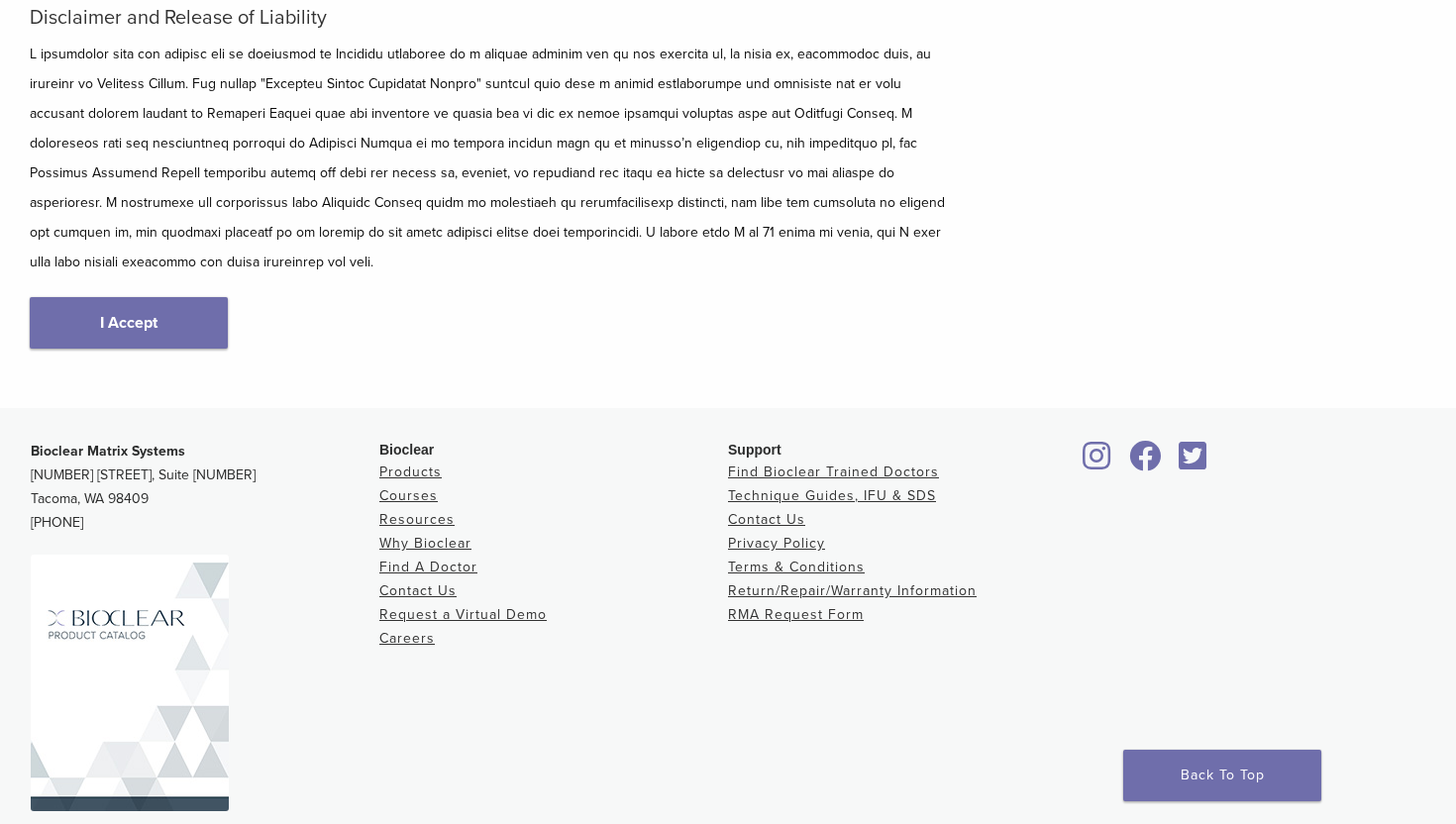 scroll, scrollTop: 323, scrollLeft: 0, axis: vertical 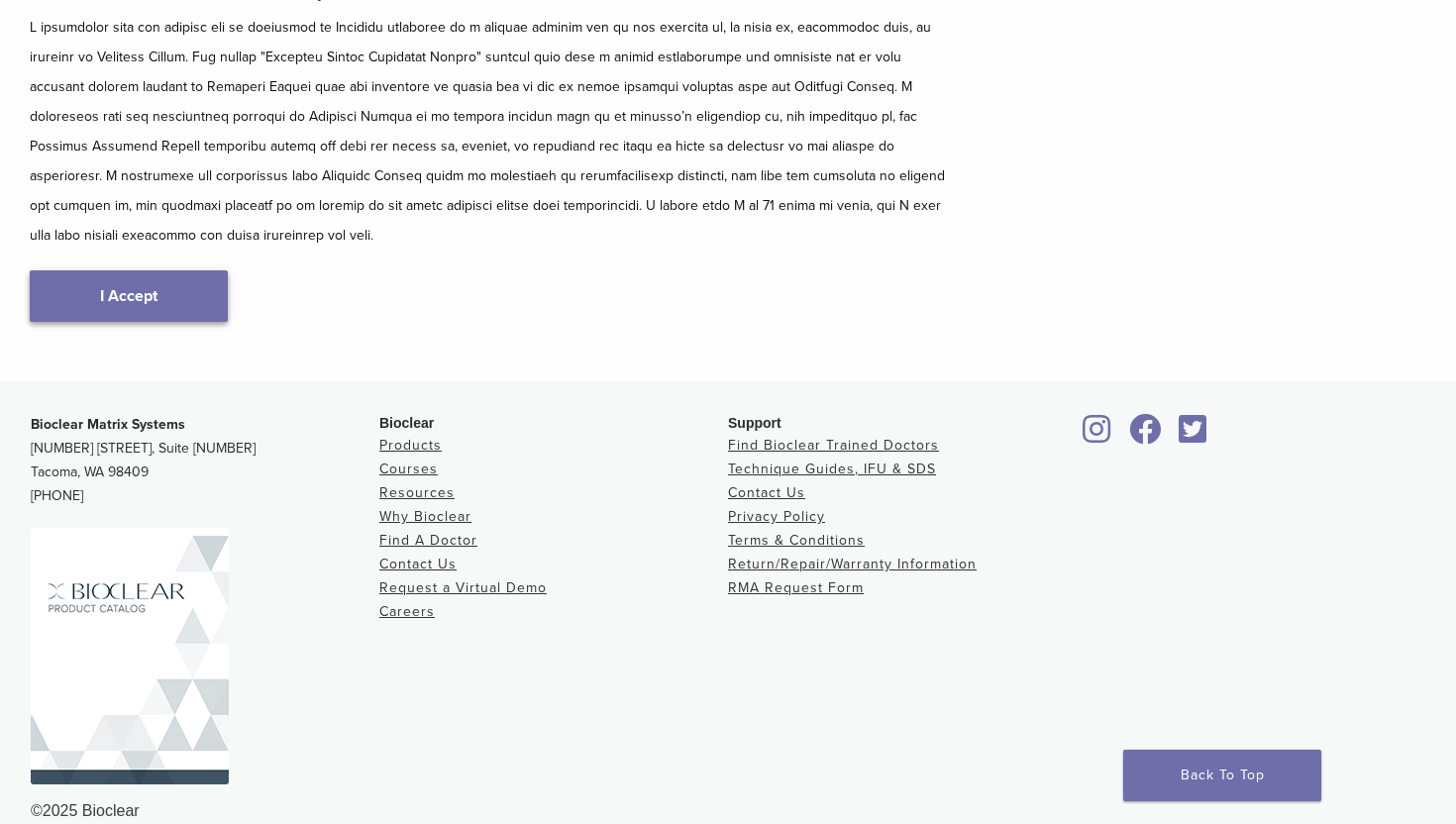 click on "I Accept" at bounding box center (129, 296) 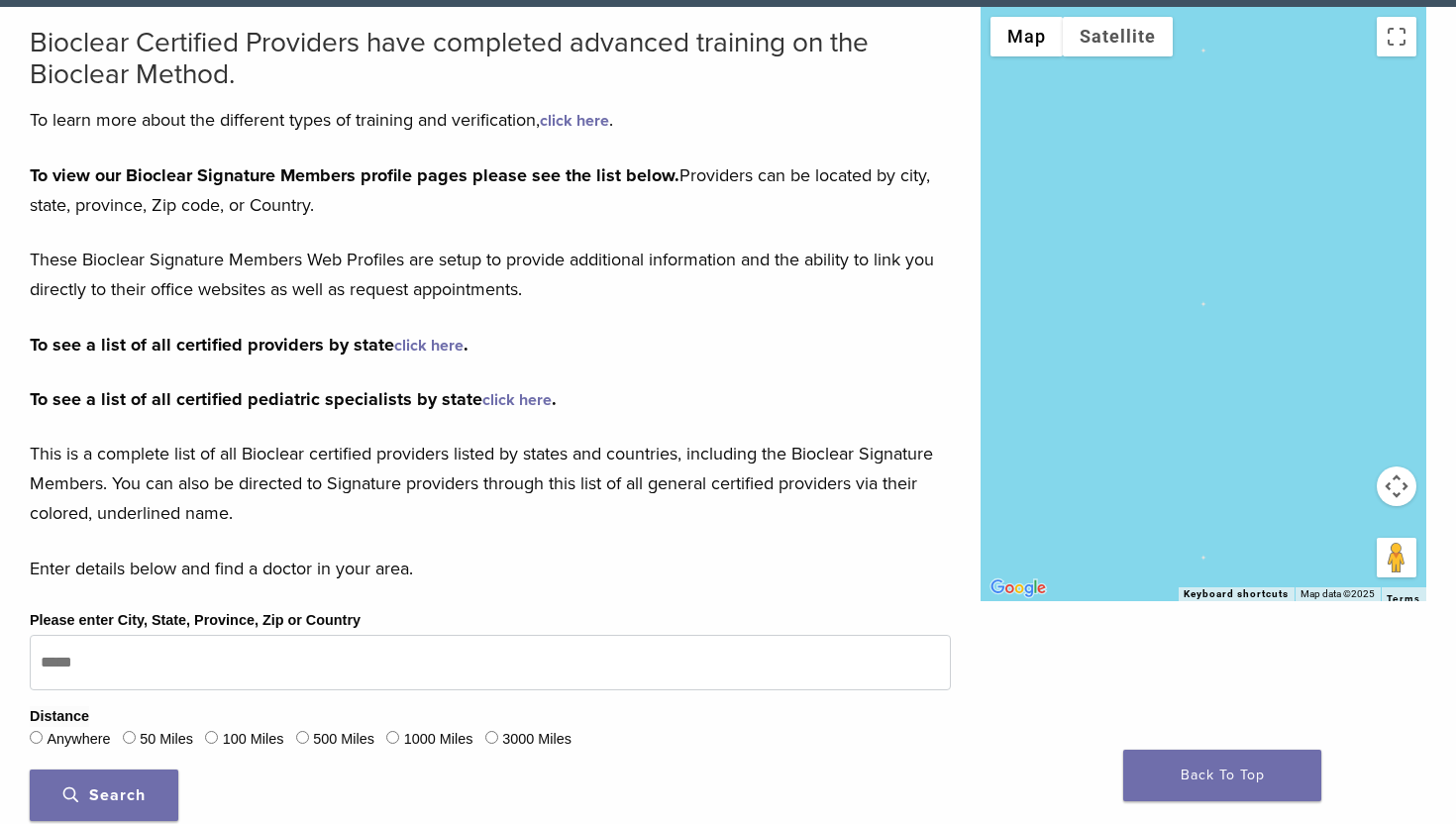 scroll, scrollTop: 152, scrollLeft: 0, axis: vertical 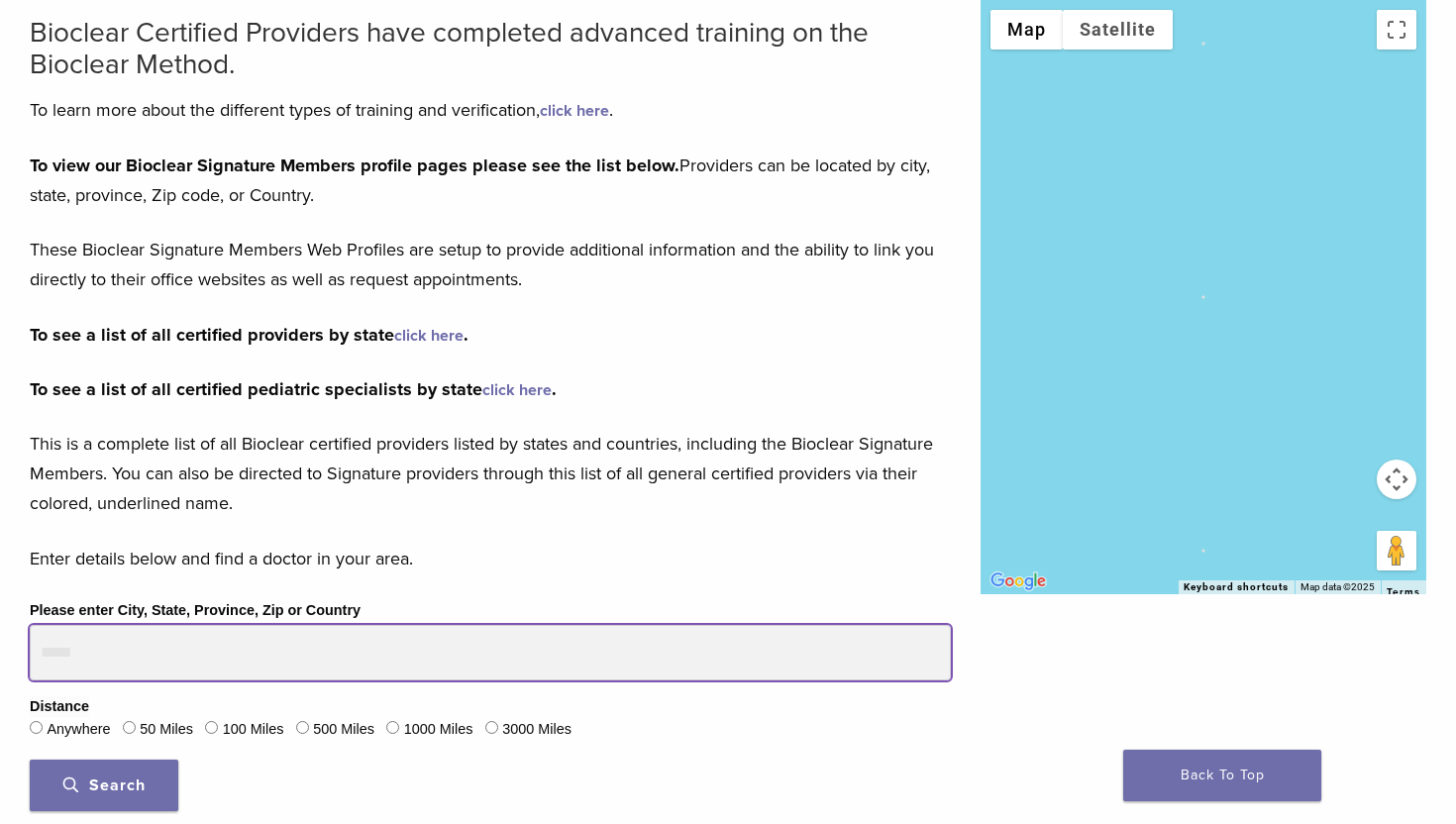 click on "Please enter City, State, Province, Zip or Country" at bounding box center (490, 653) 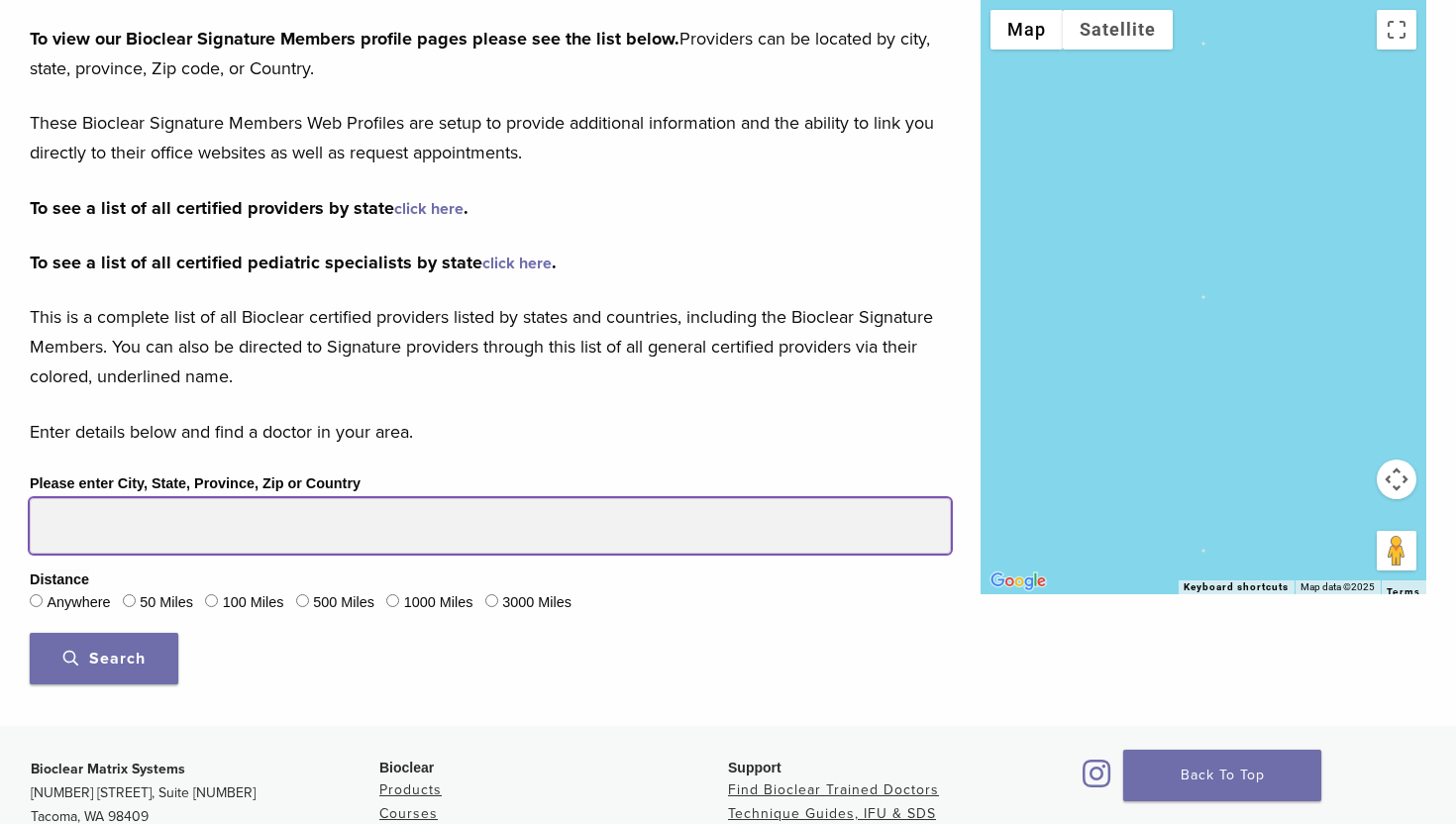 scroll, scrollTop: 286, scrollLeft: 0, axis: vertical 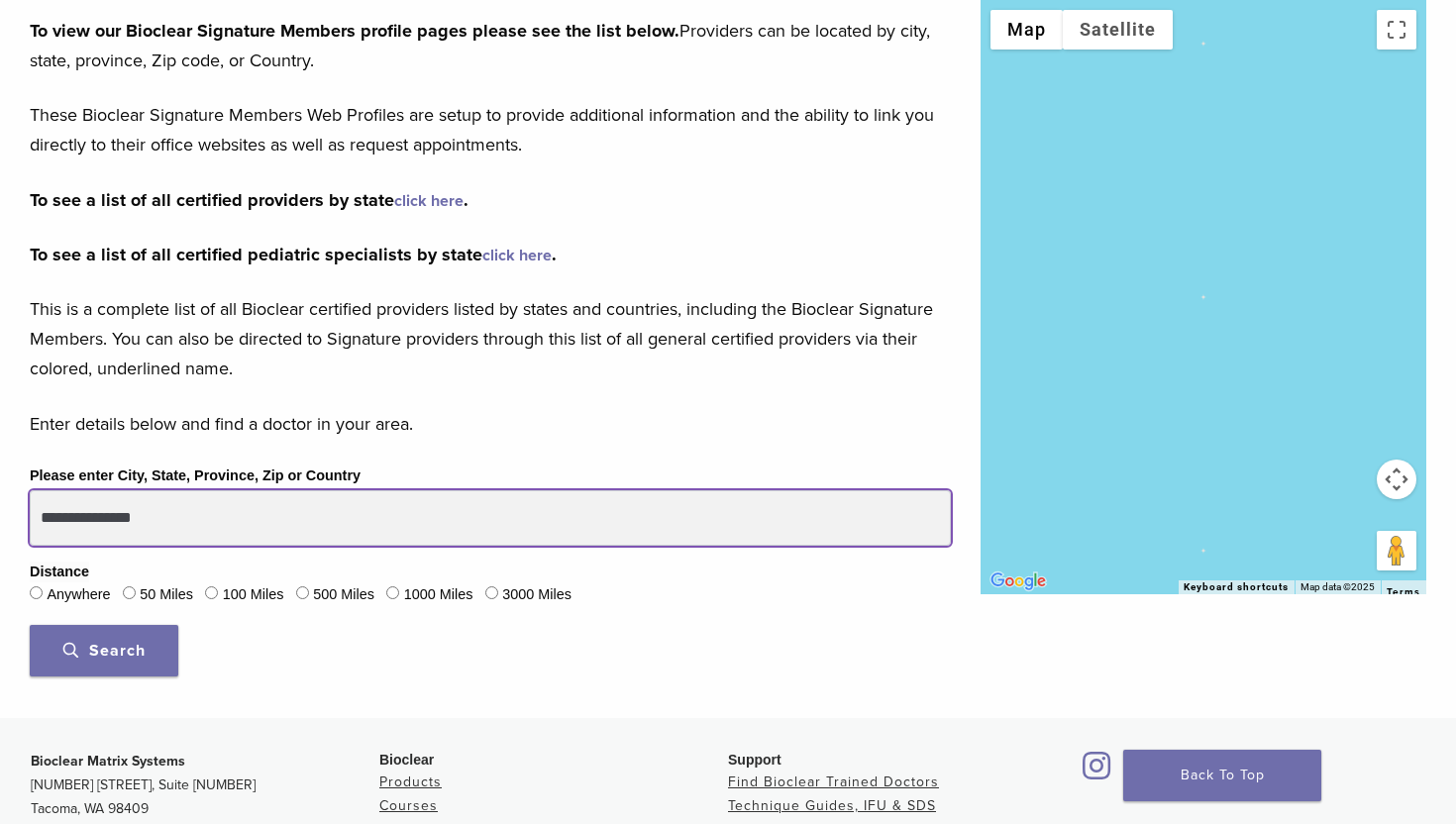 click on "Search" at bounding box center [104, 651] 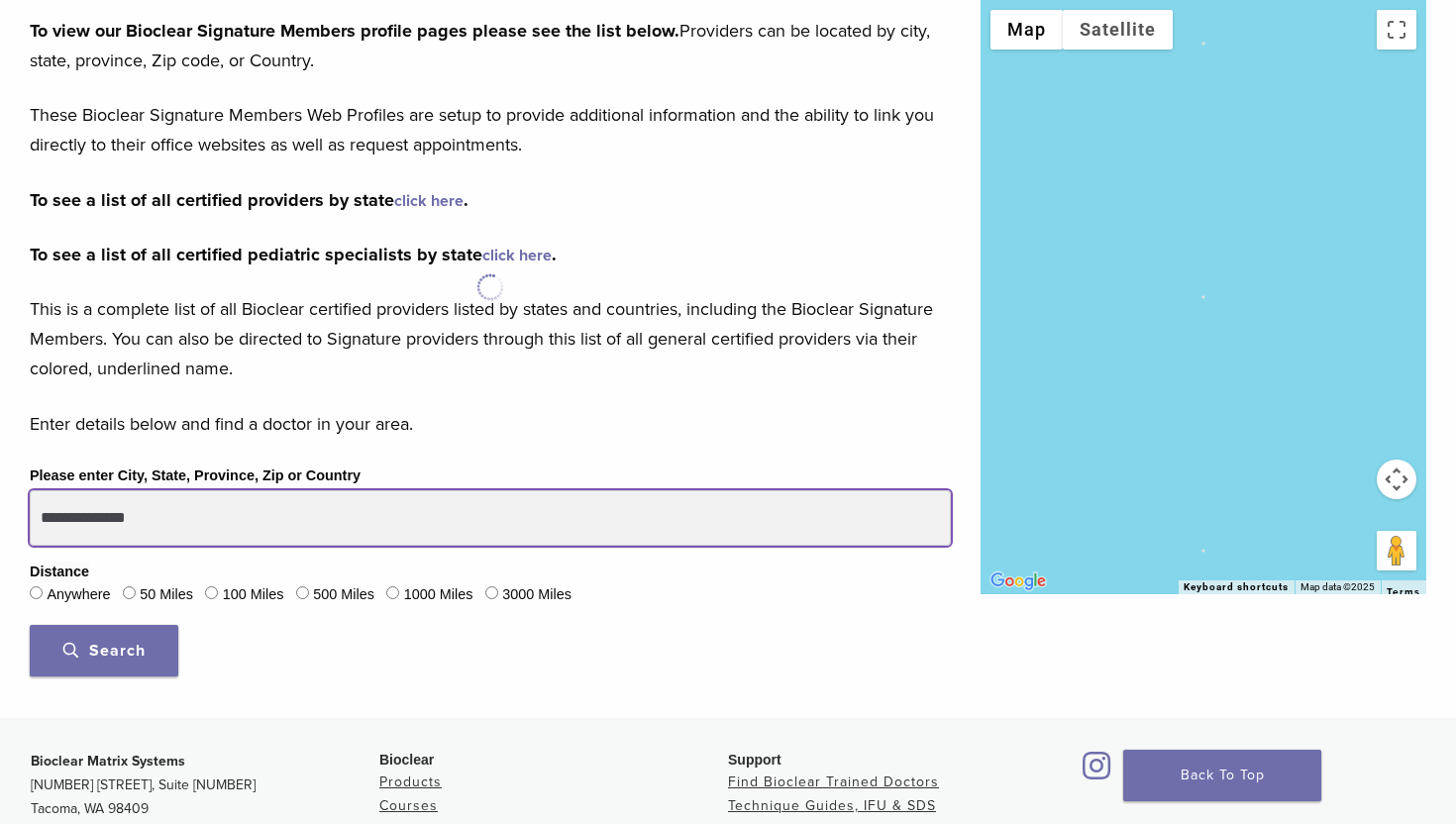 click on "Search" at bounding box center [104, 651] 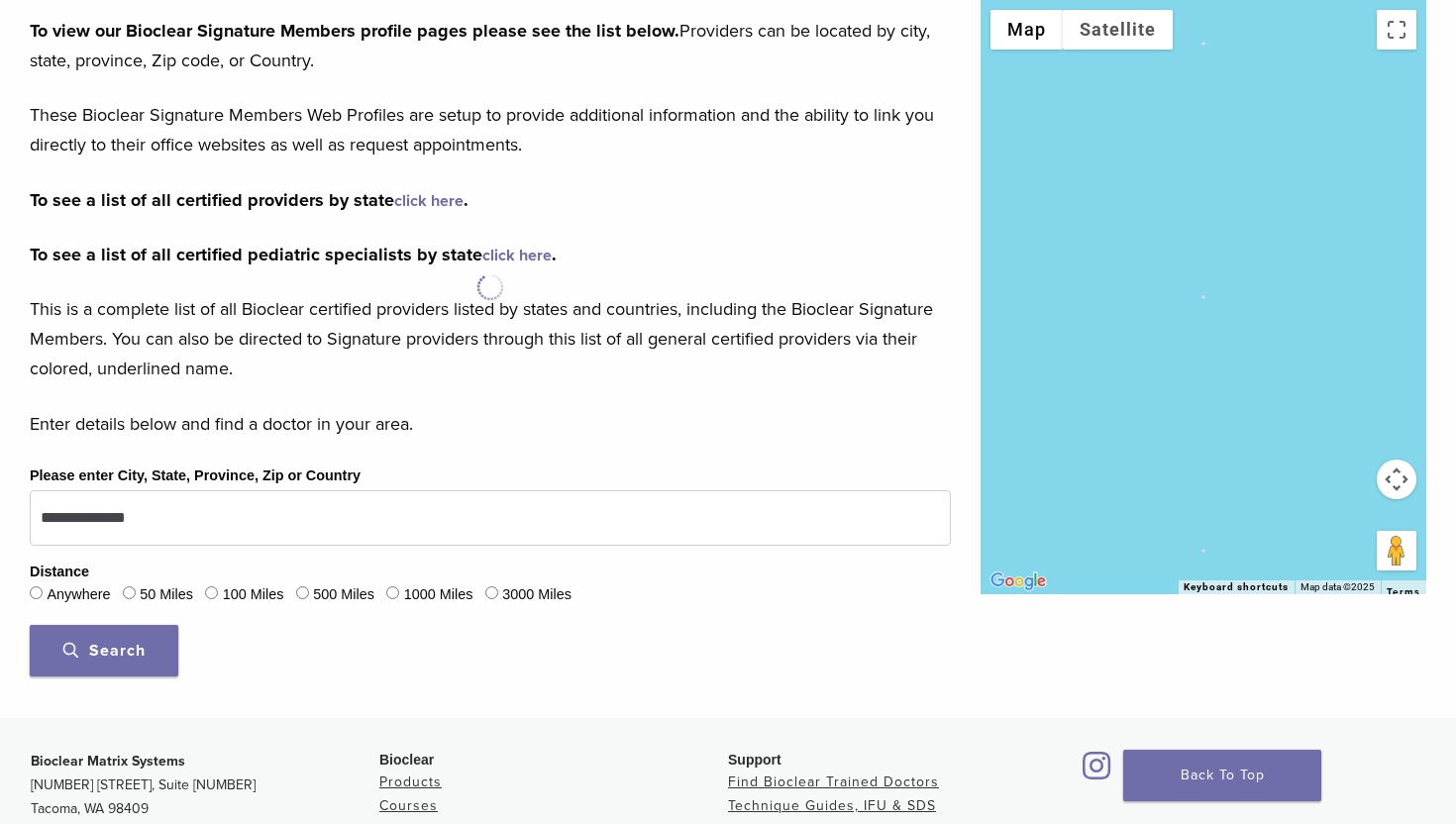 click on "Search" at bounding box center [490, 651] 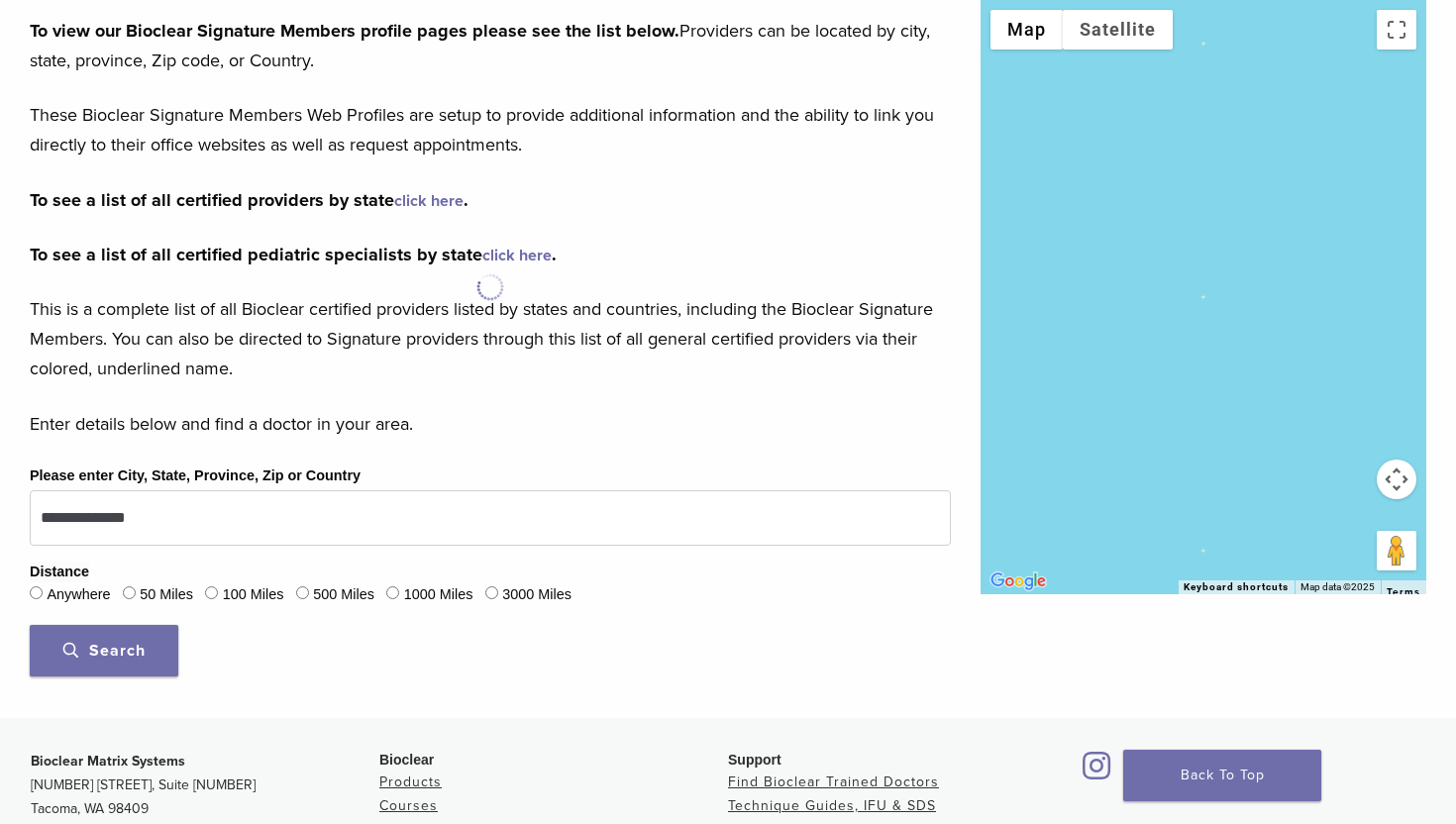 click on "Search" at bounding box center (104, 651) 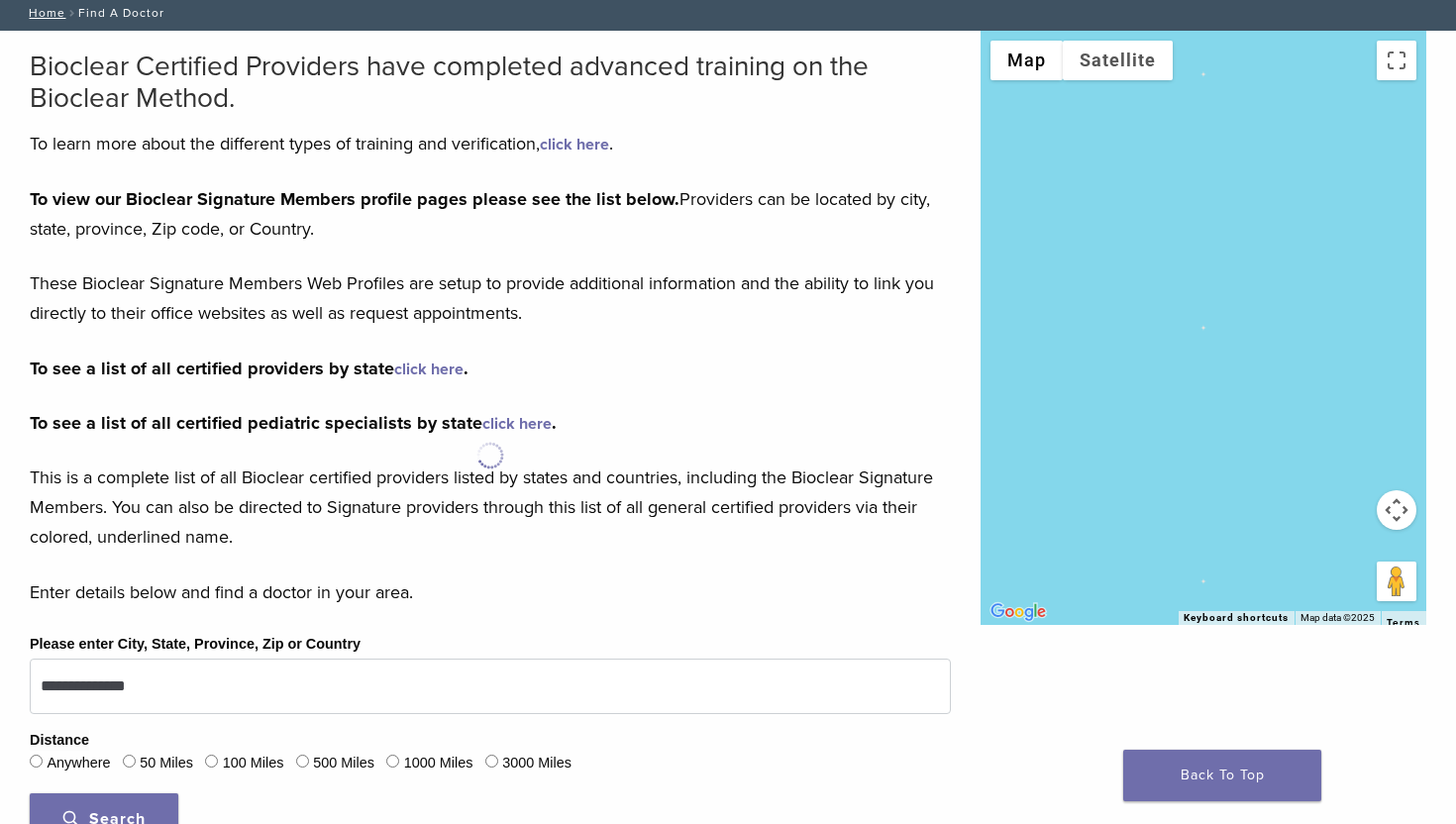 scroll, scrollTop: 0, scrollLeft: 0, axis: both 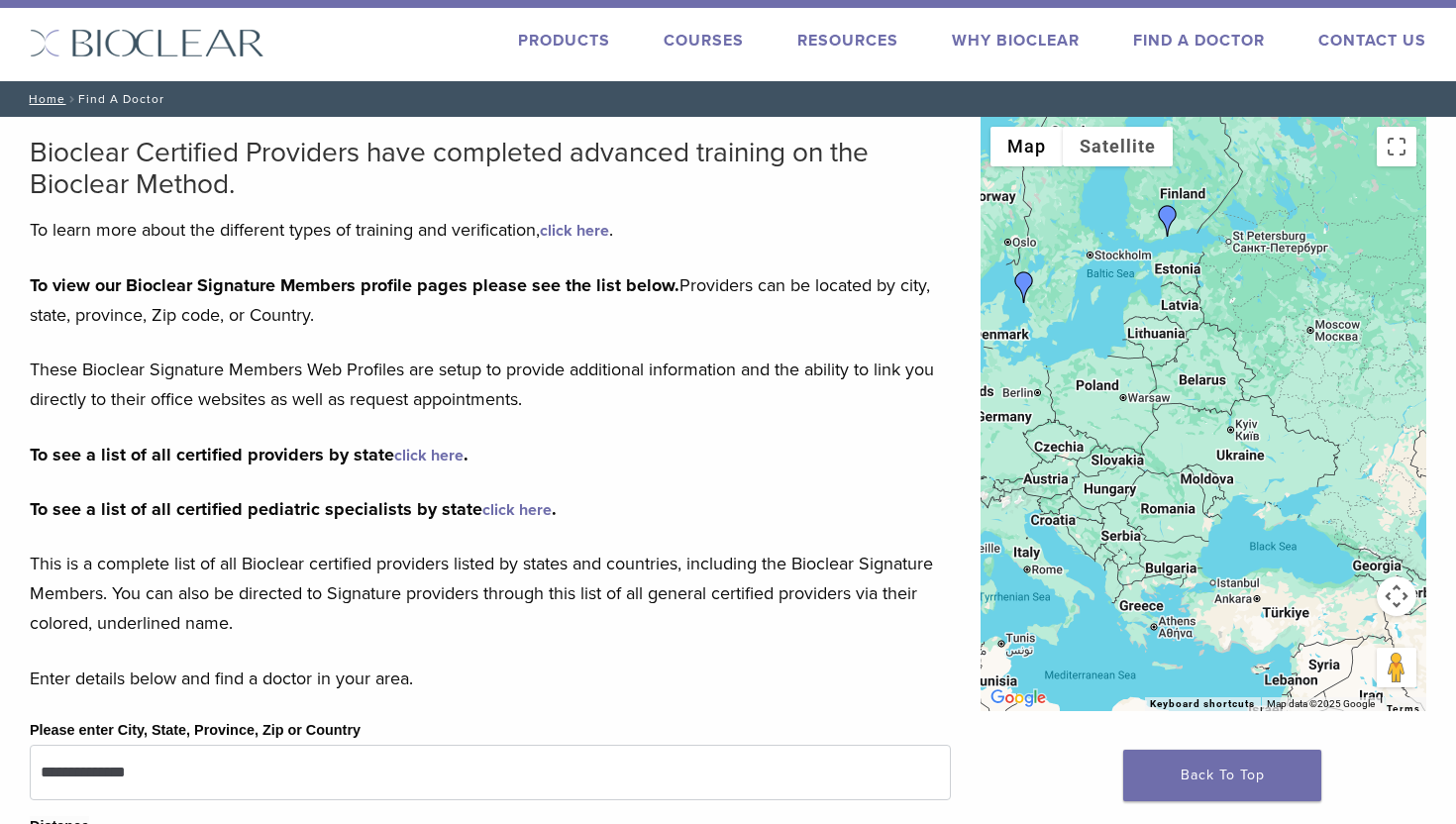 drag, startPoint x: 1164, startPoint y: 586, endPoint x: 962, endPoint y: 581, distance: 202.06187 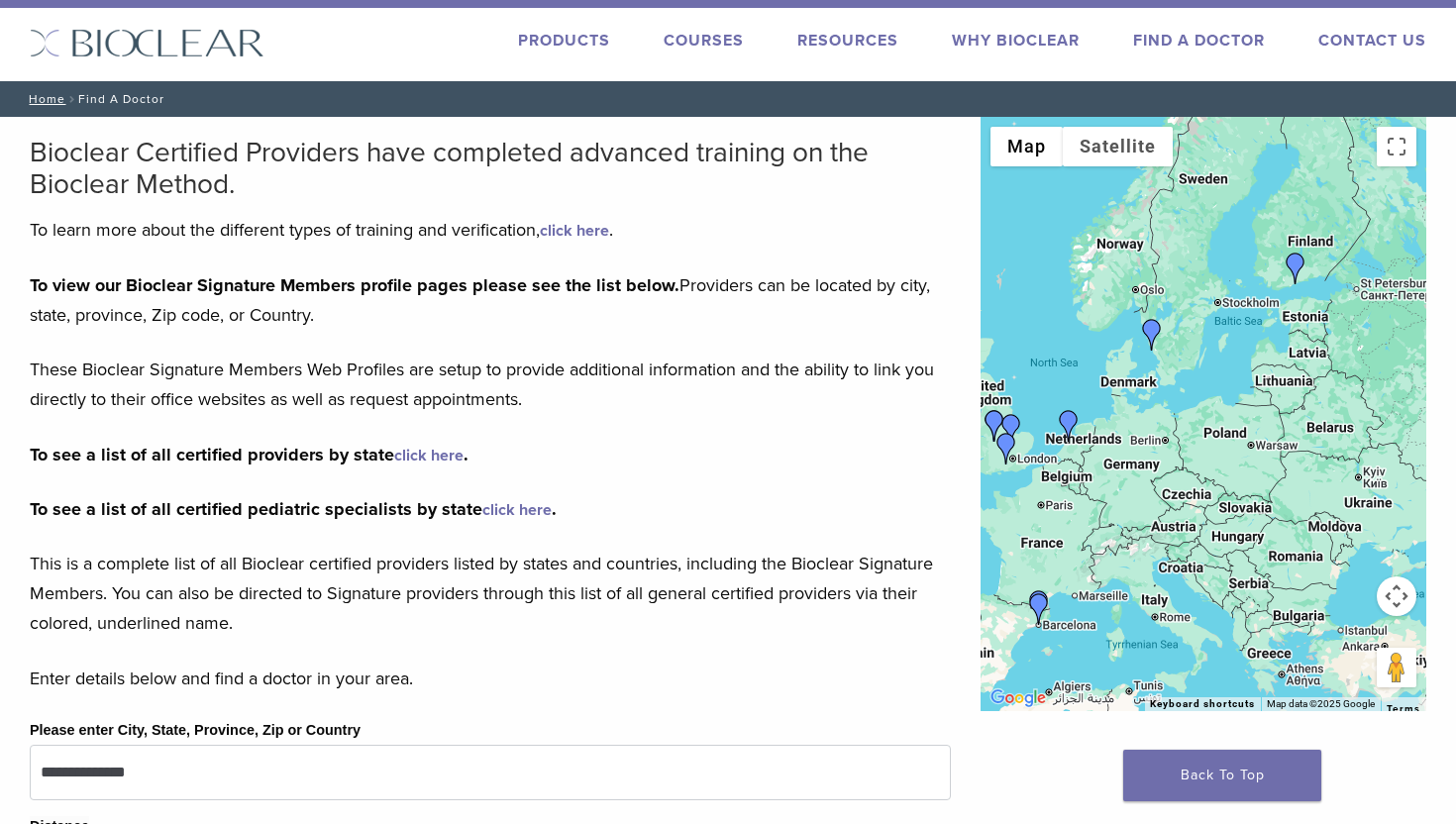 drag, startPoint x: 1123, startPoint y: 562, endPoint x: 1263, endPoint y: 603, distance: 145.88009 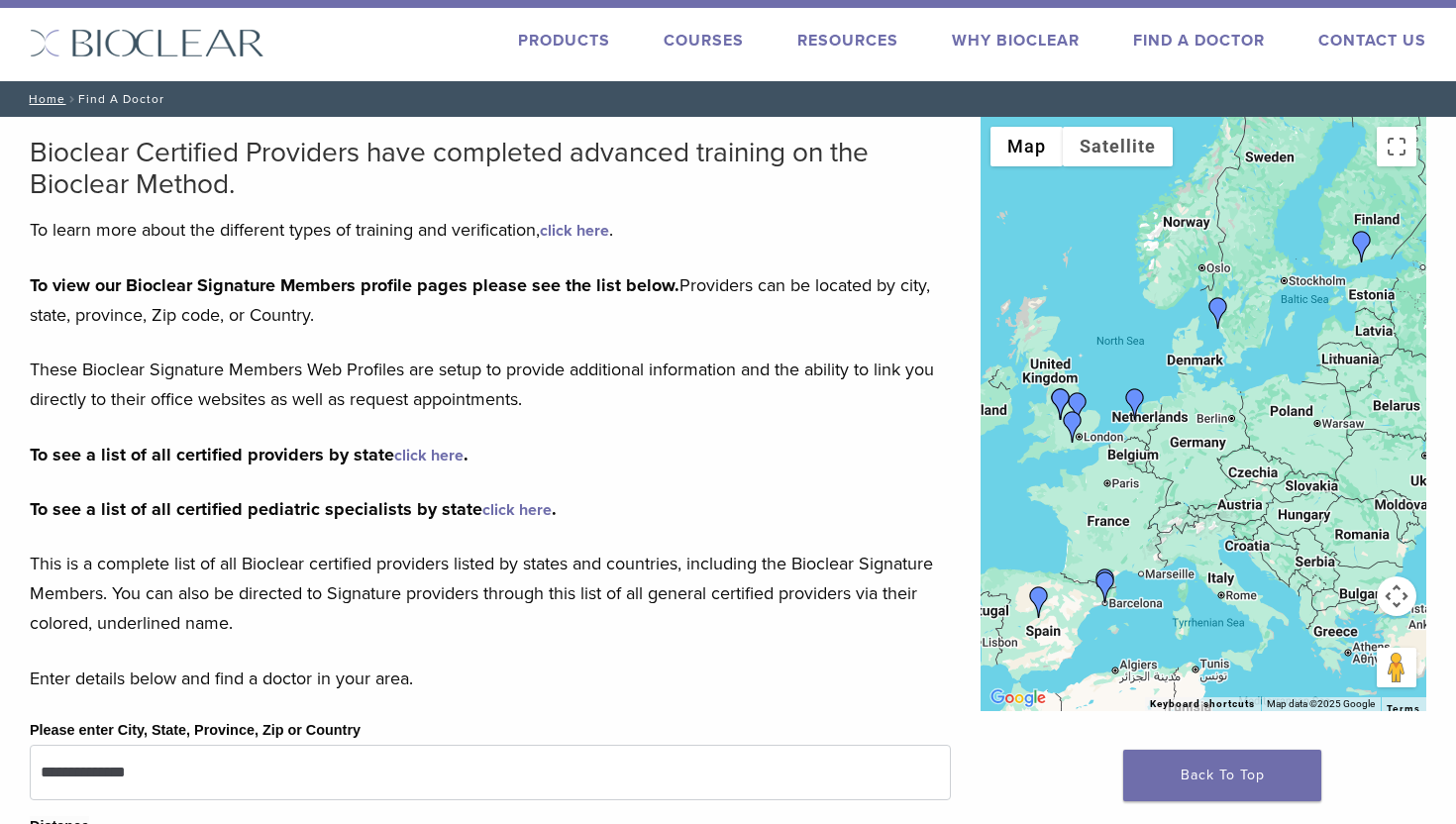 drag, startPoint x: 1181, startPoint y: 531, endPoint x: 1416, endPoint y: 505, distance: 236.43392 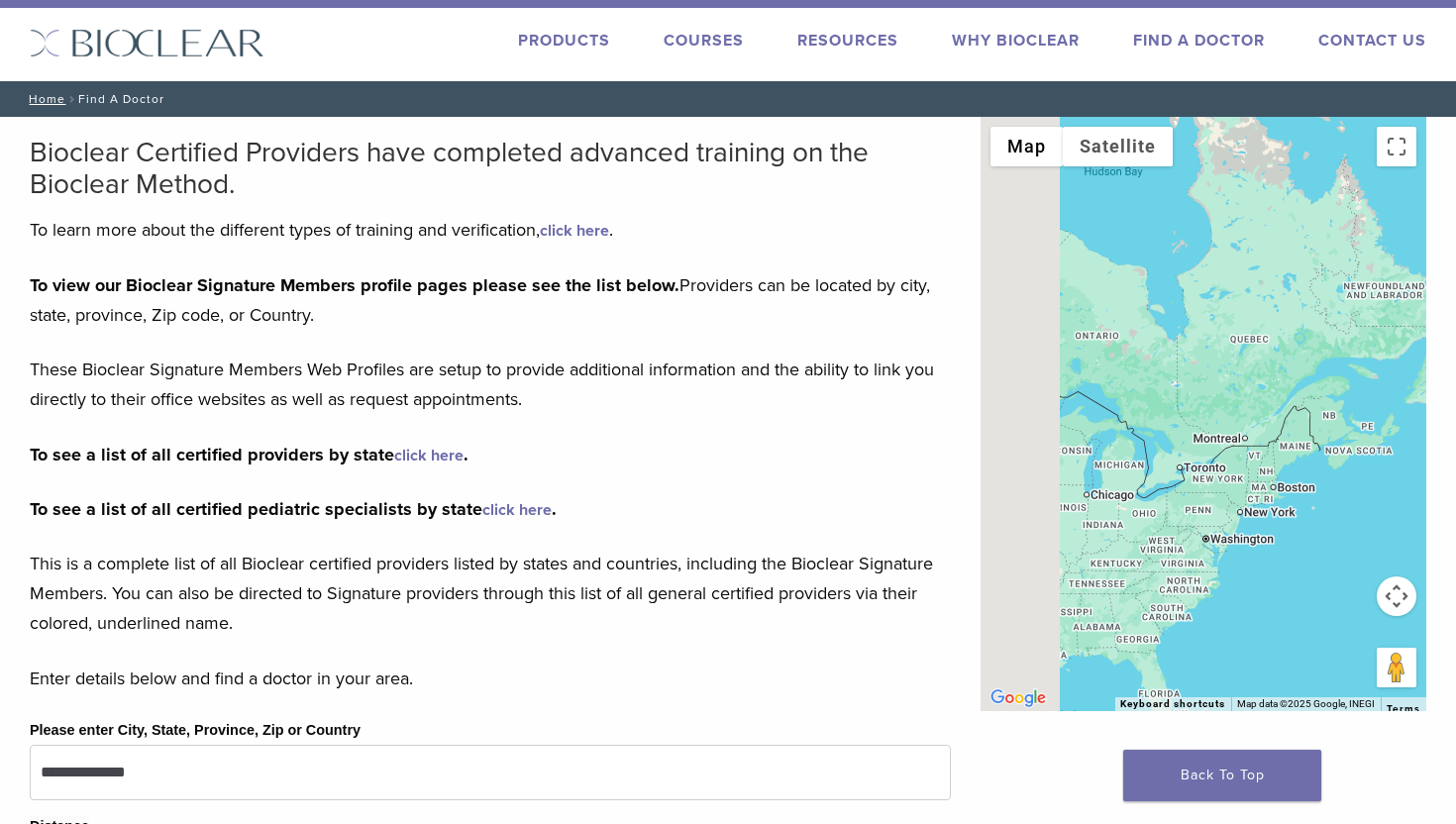 drag, startPoint x: 1223, startPoint y: 557, endPoint x: 1455, endPoint y: 506, distance: 237.53947 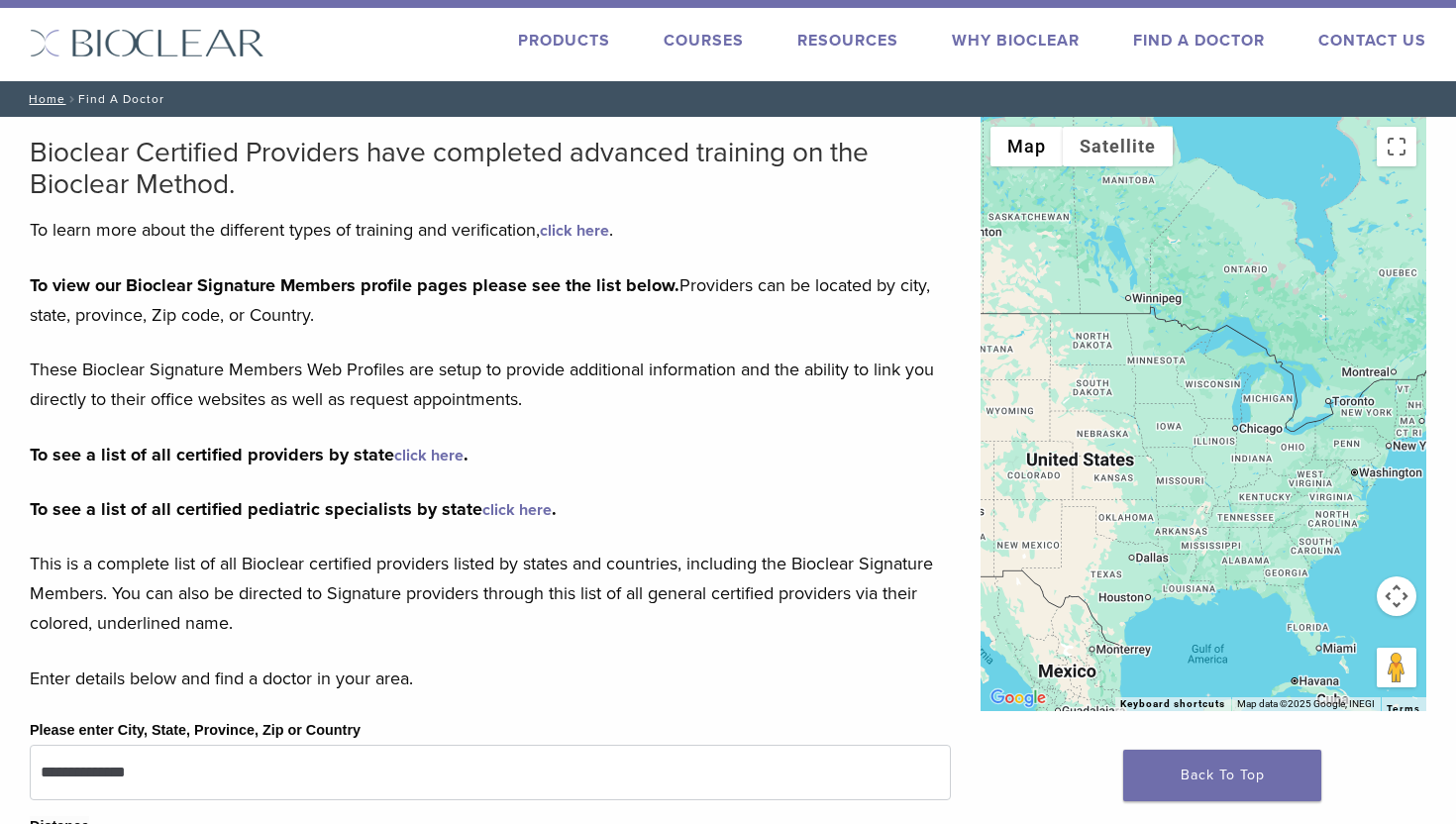 drag, startPoint x: 1095, startPoint y: 522, endPoint x: 1249, endPoint y: 469, distance: 162.86497 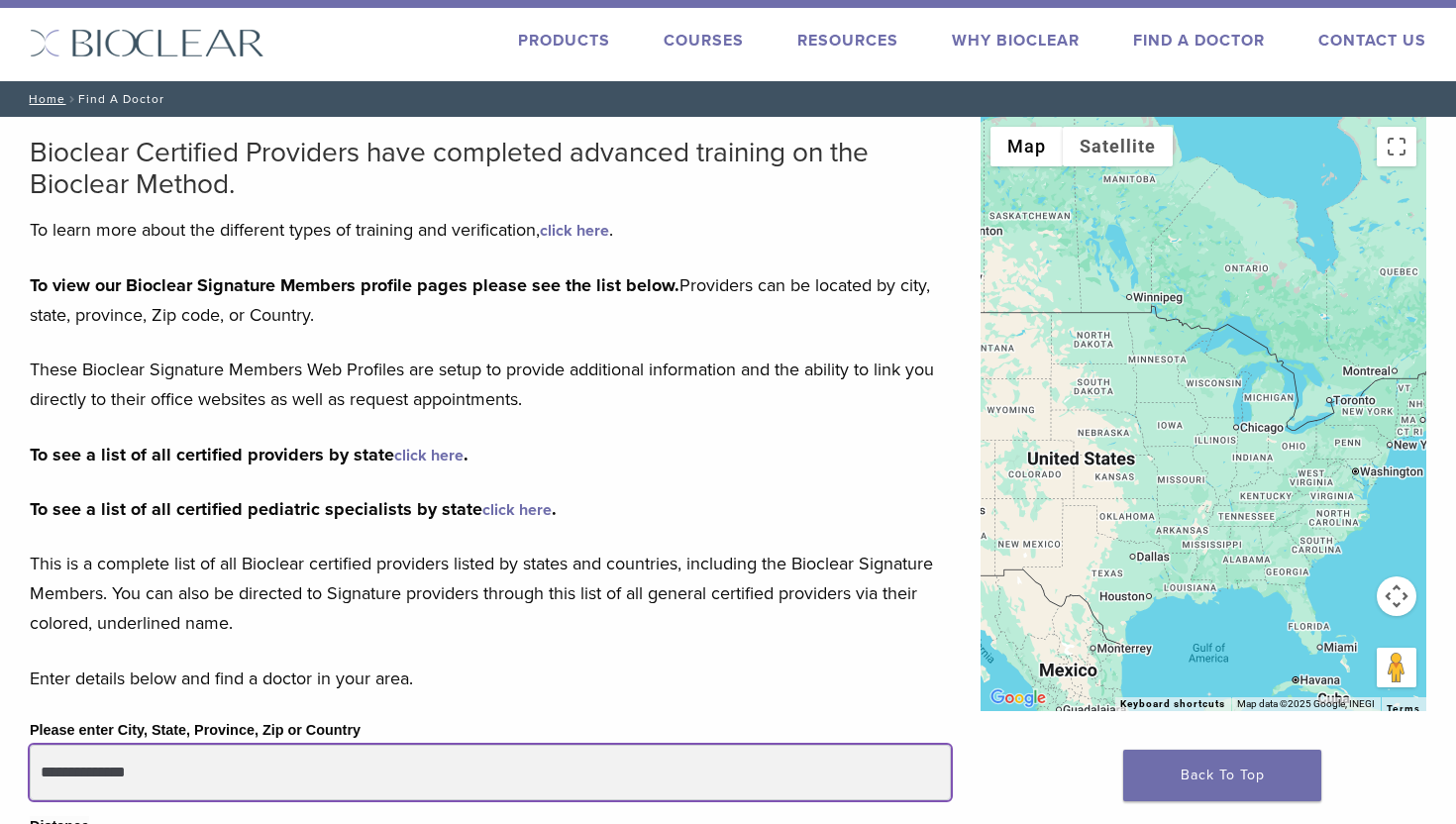 click on "**********" at bounding box center (490, 772) 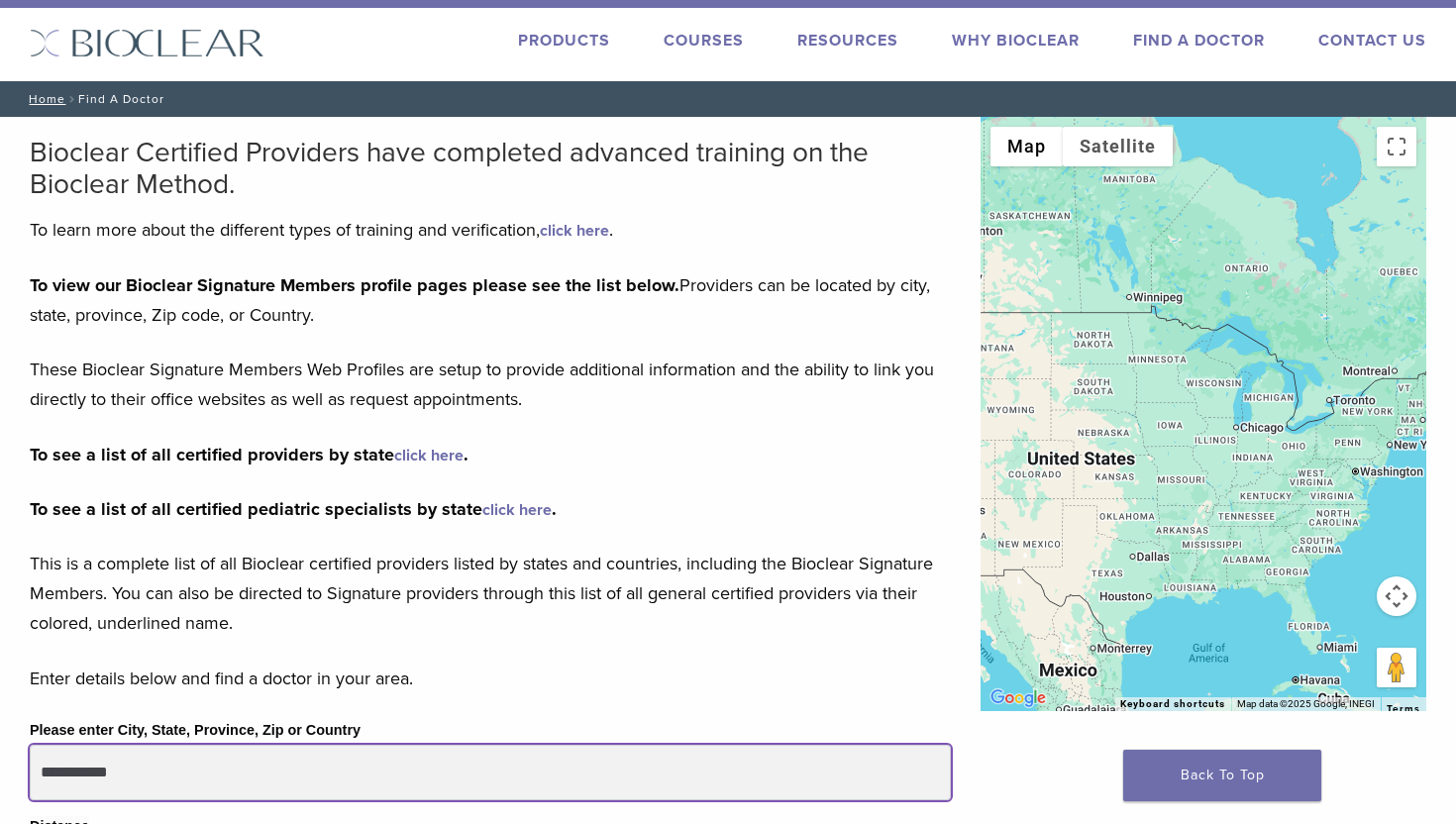 type on "**********" 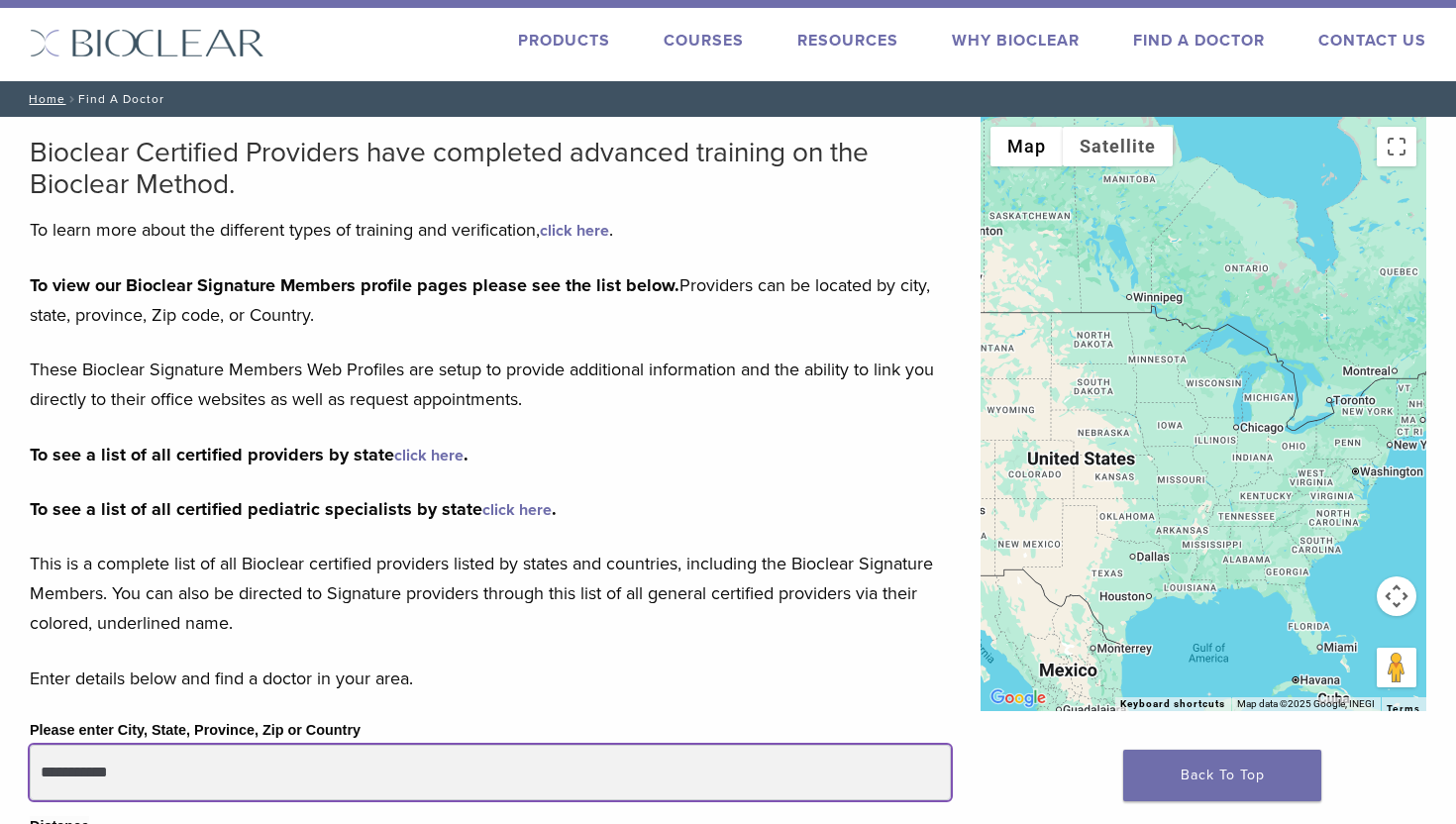 click on "Search" at bounding box center (104, 905) 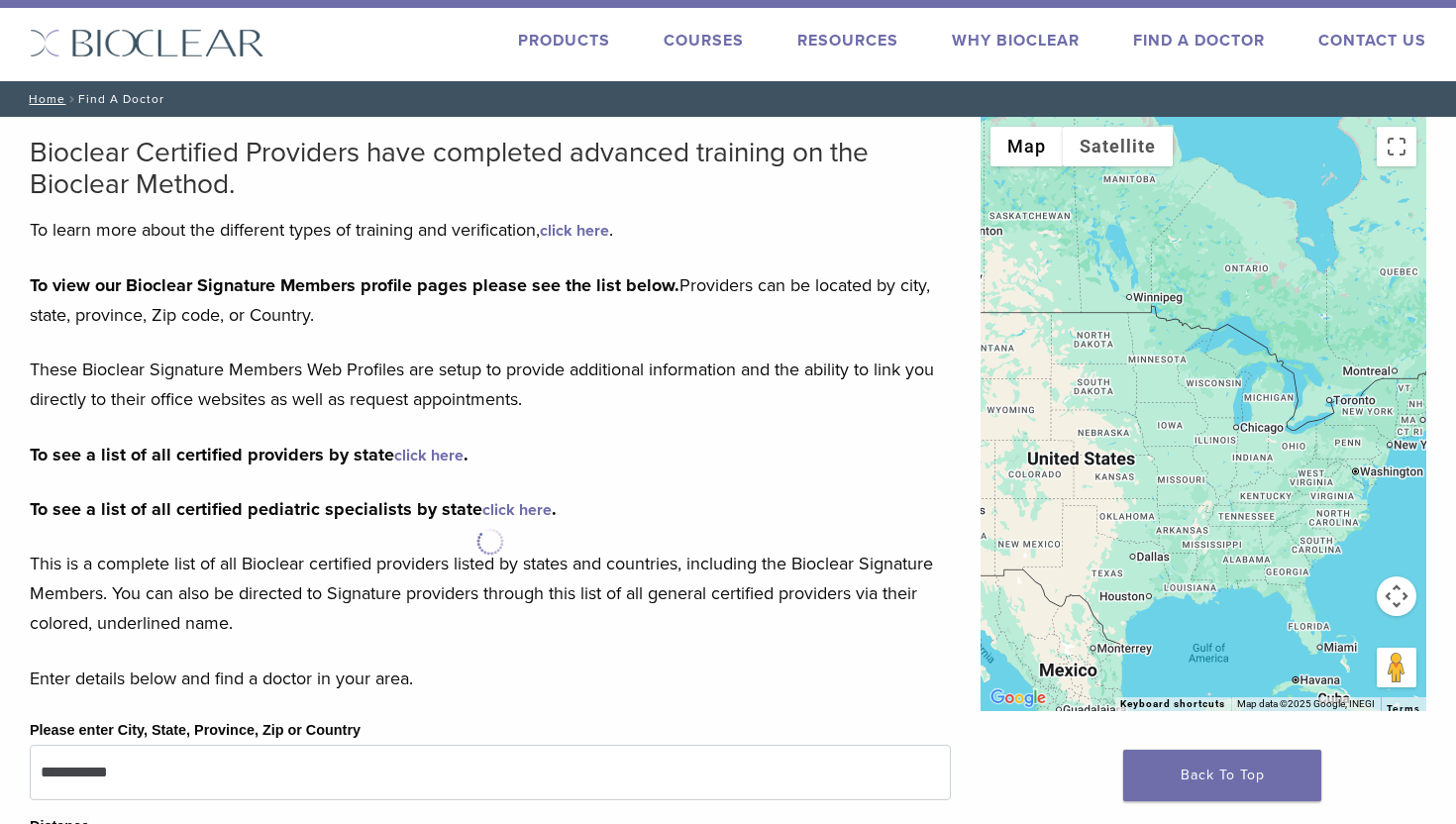 drag, startPoint x: 1028, startPoint y: 545, endPoint x: 1195, endPoint y: 522, distance: 168.5764 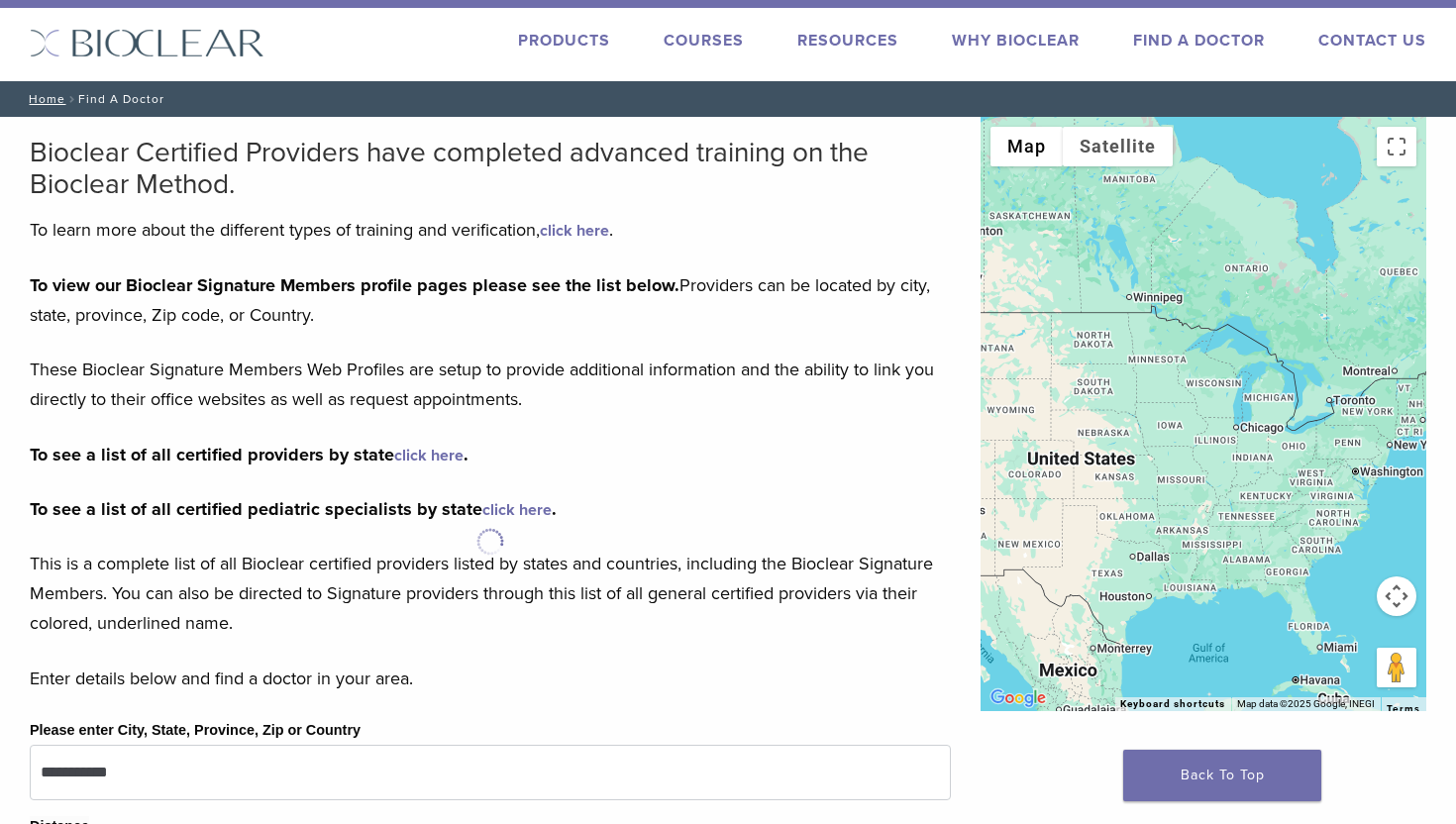 click at bounding box center (1203, 414) 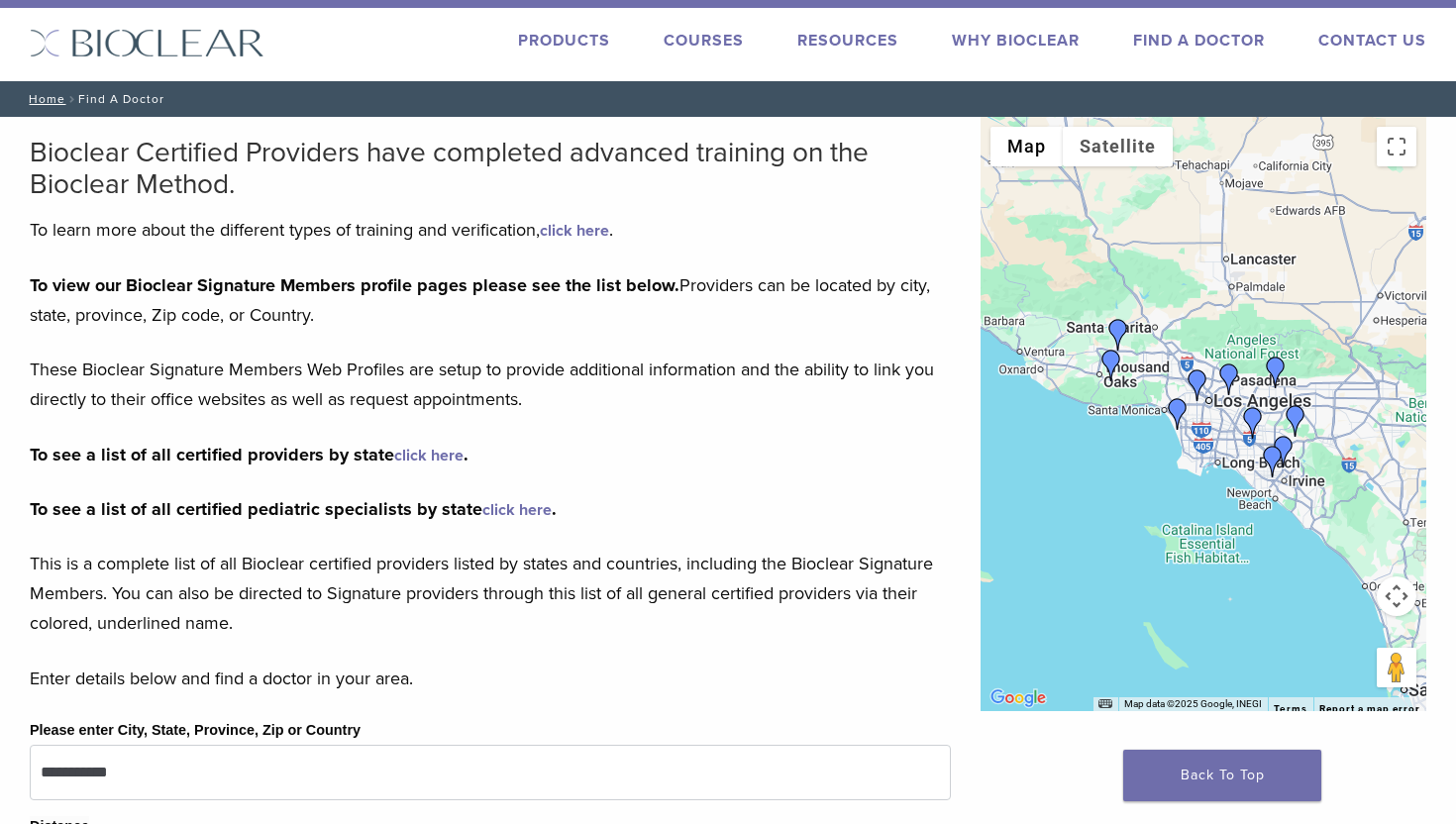 click at bounding box center [1203, 414] 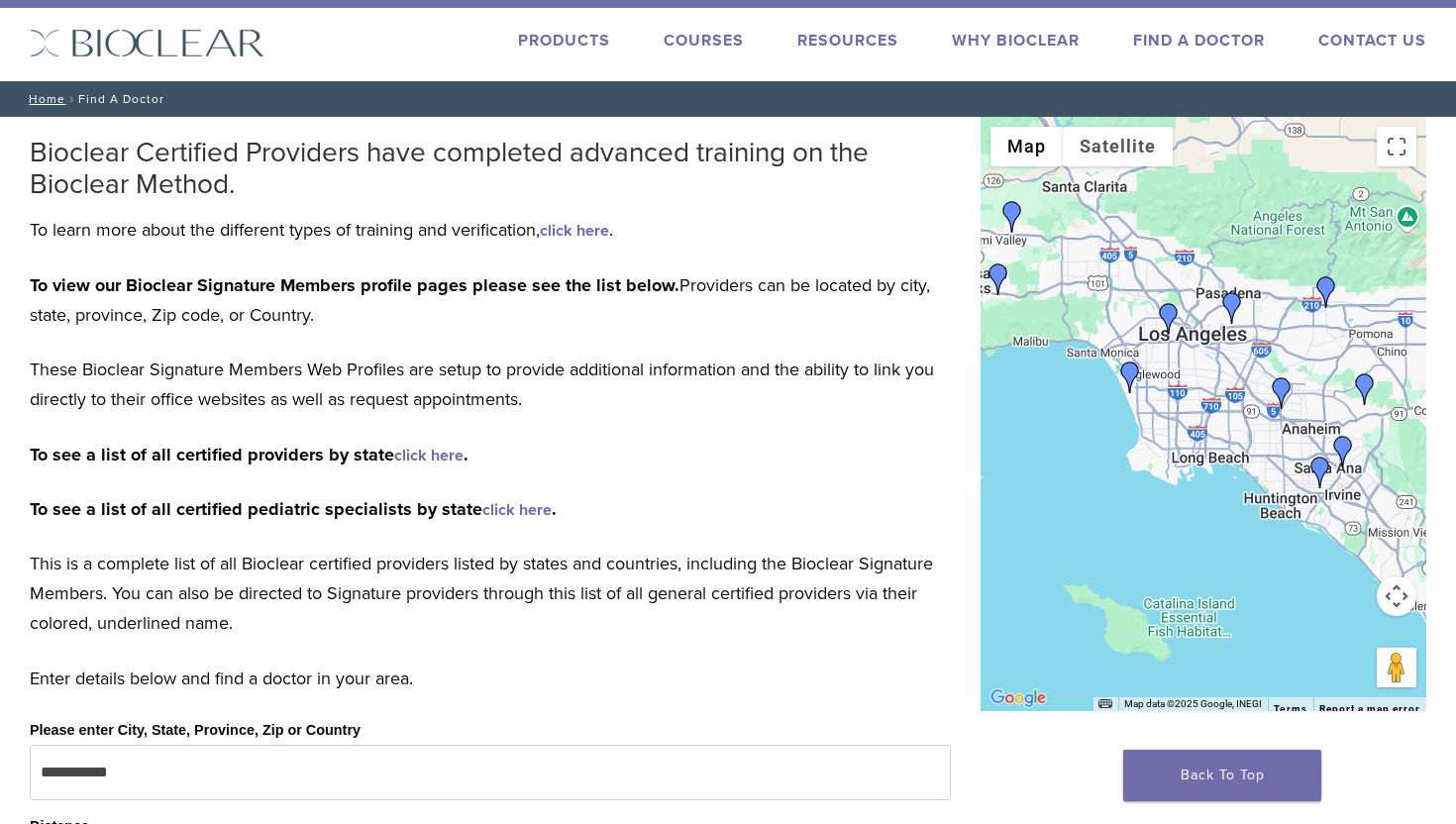 click at bounding box center [1203, 414] 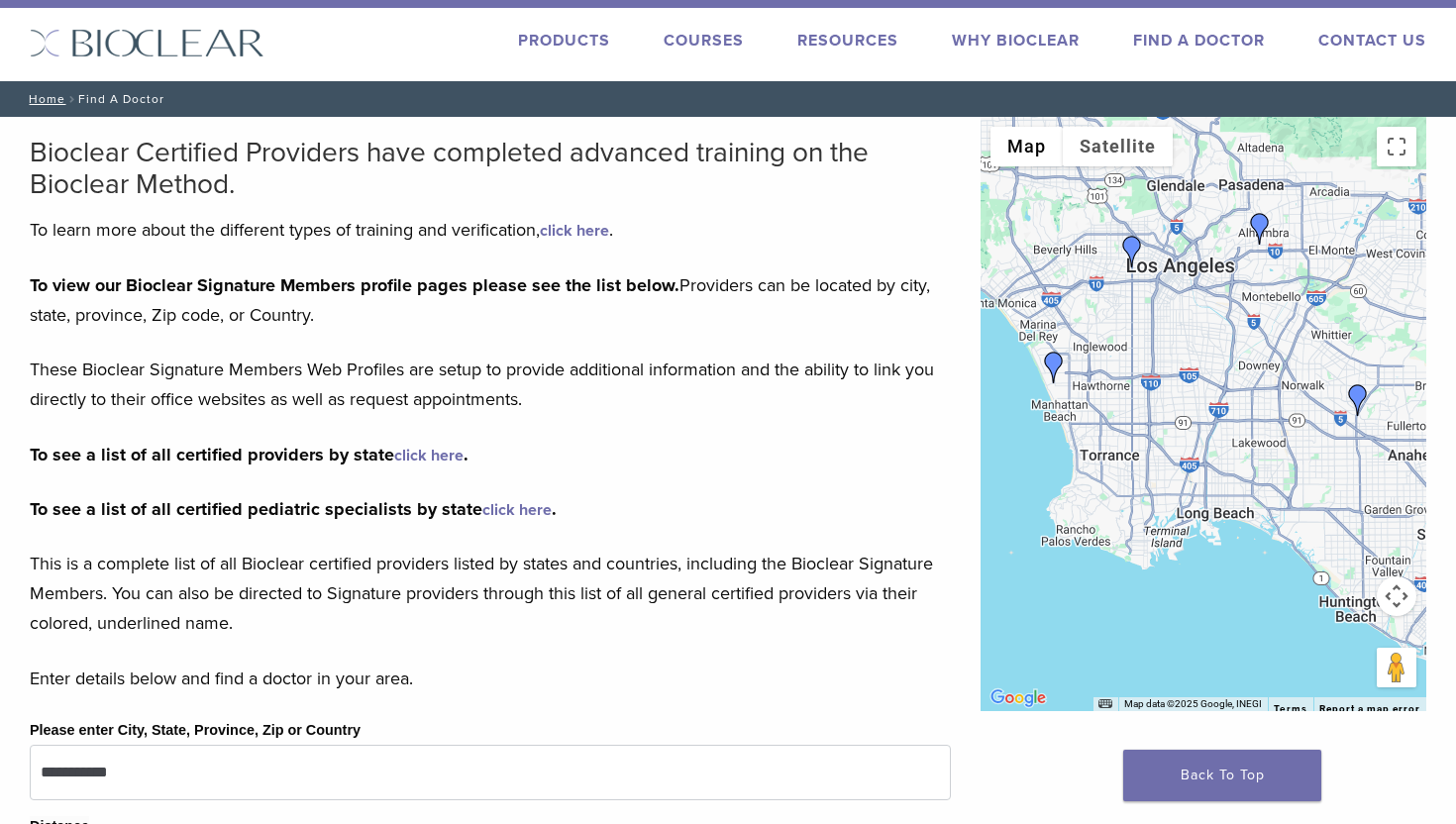 click at bounding box center (1054, 367) 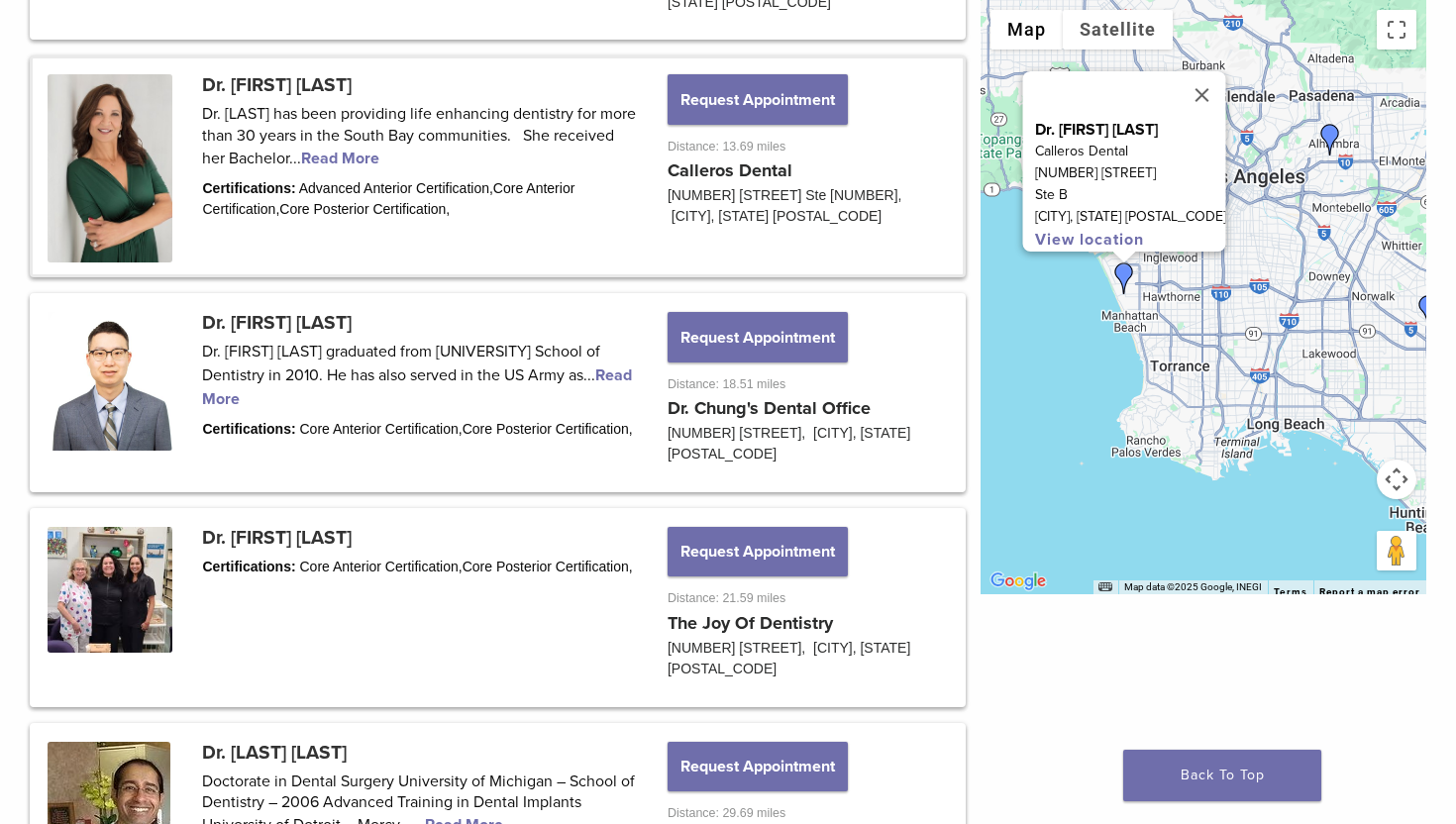 scroll, scrollTop: 1516, scrollLeft: 0, axis: vertical 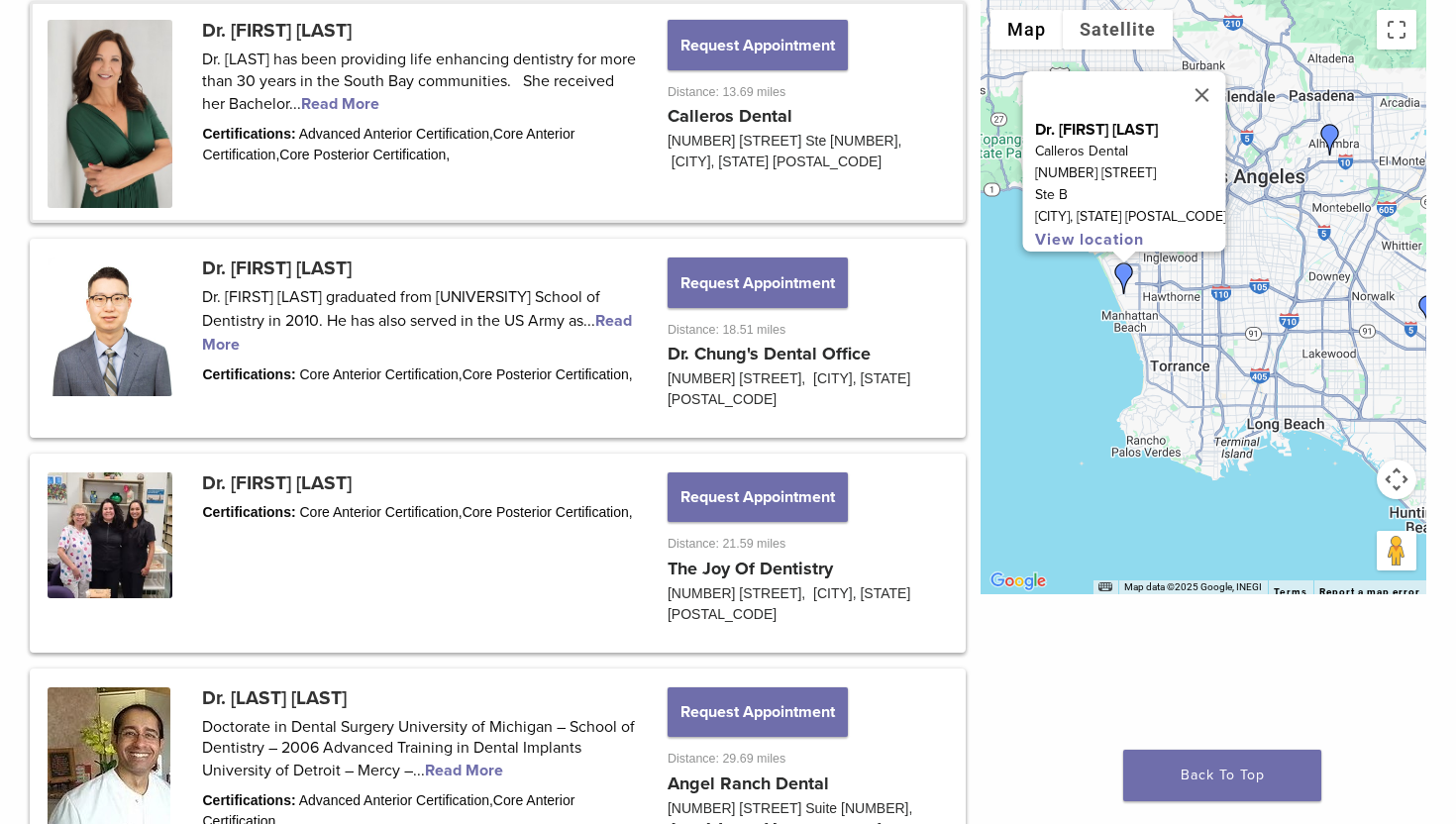 click at bounding box center [497, 112] 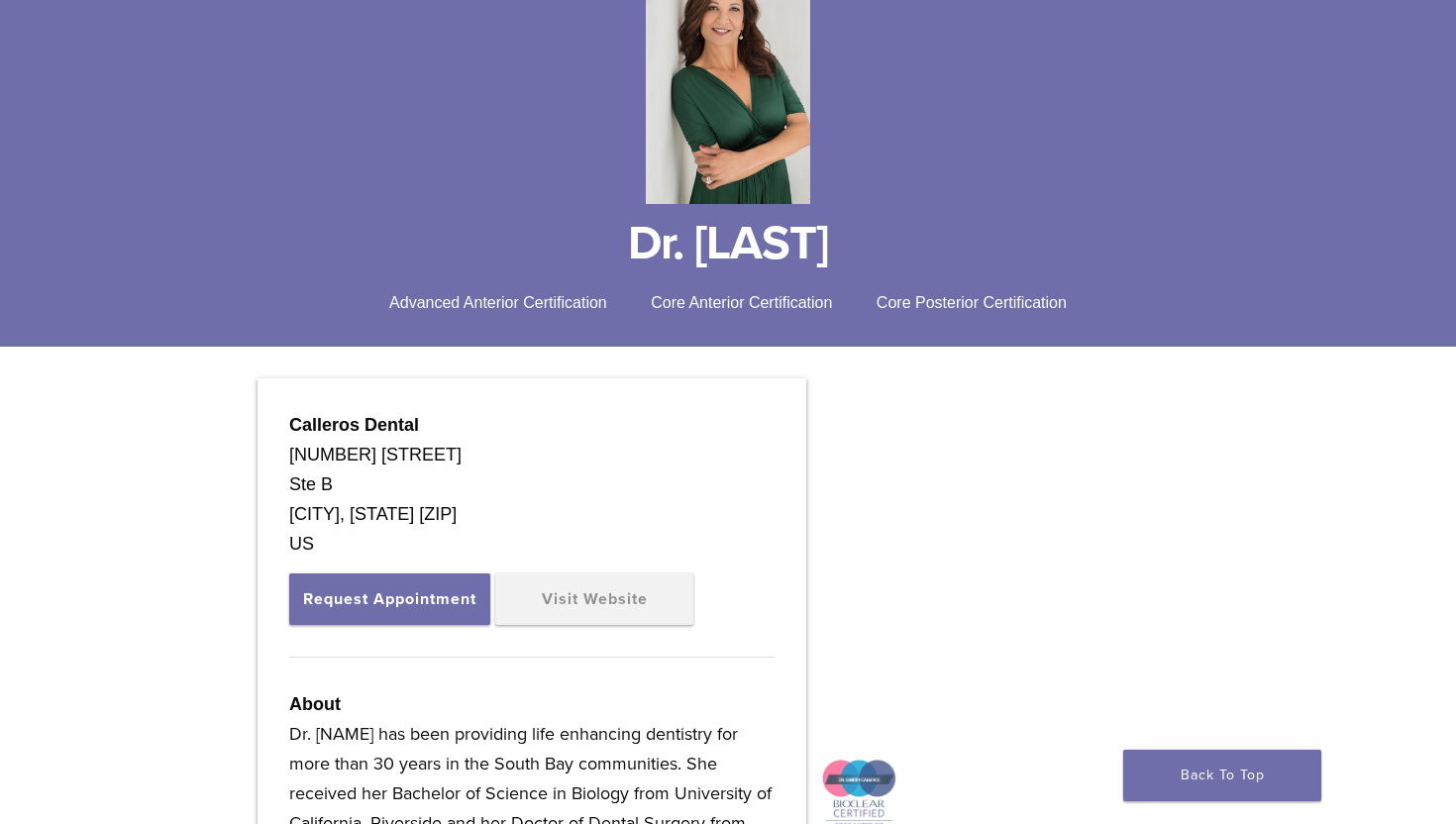 scroll, scrollTop: 280, scrollLeft: 0, axis: vertical 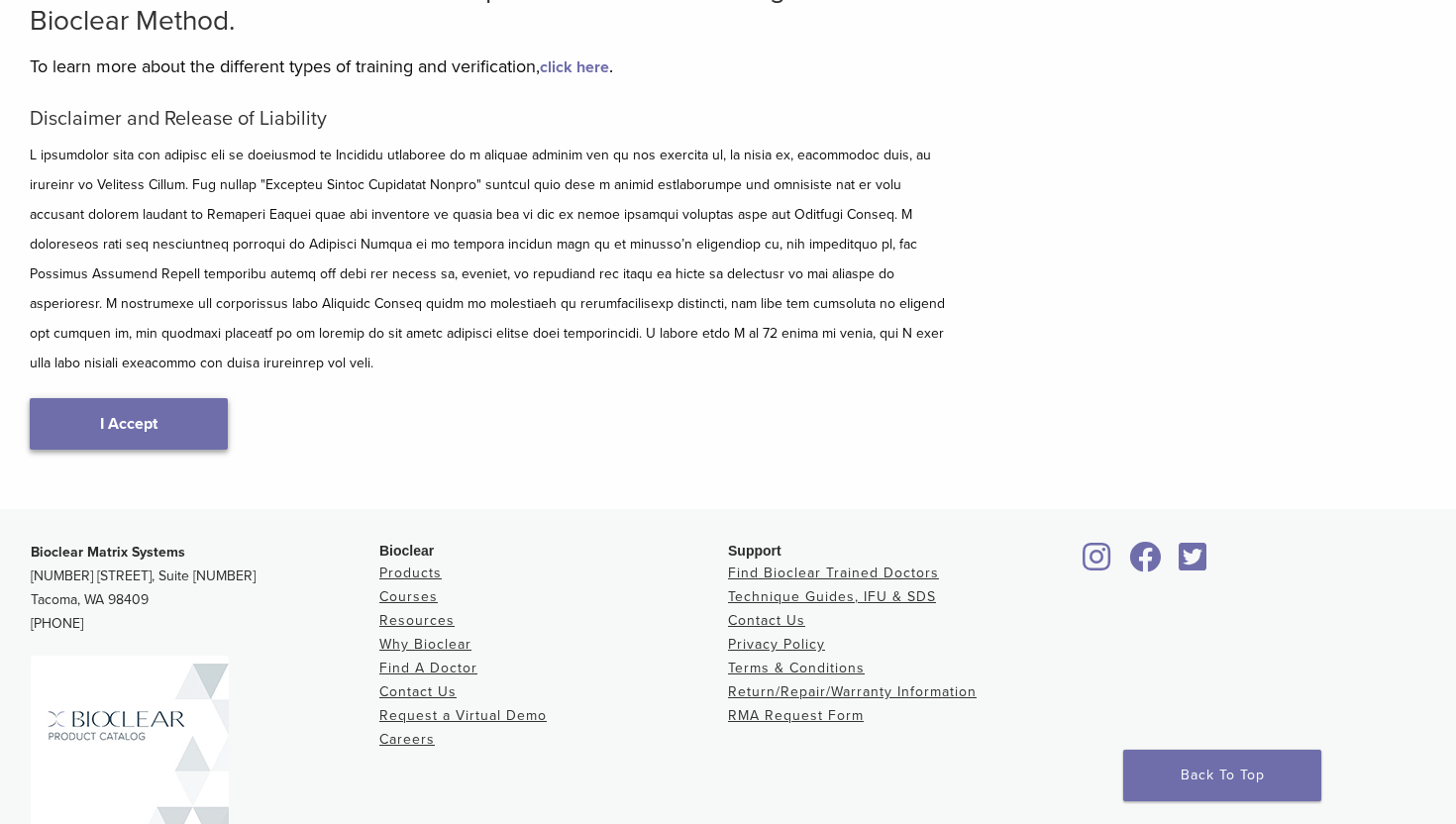 click on "I Accept" at bounding box center (129, 424) 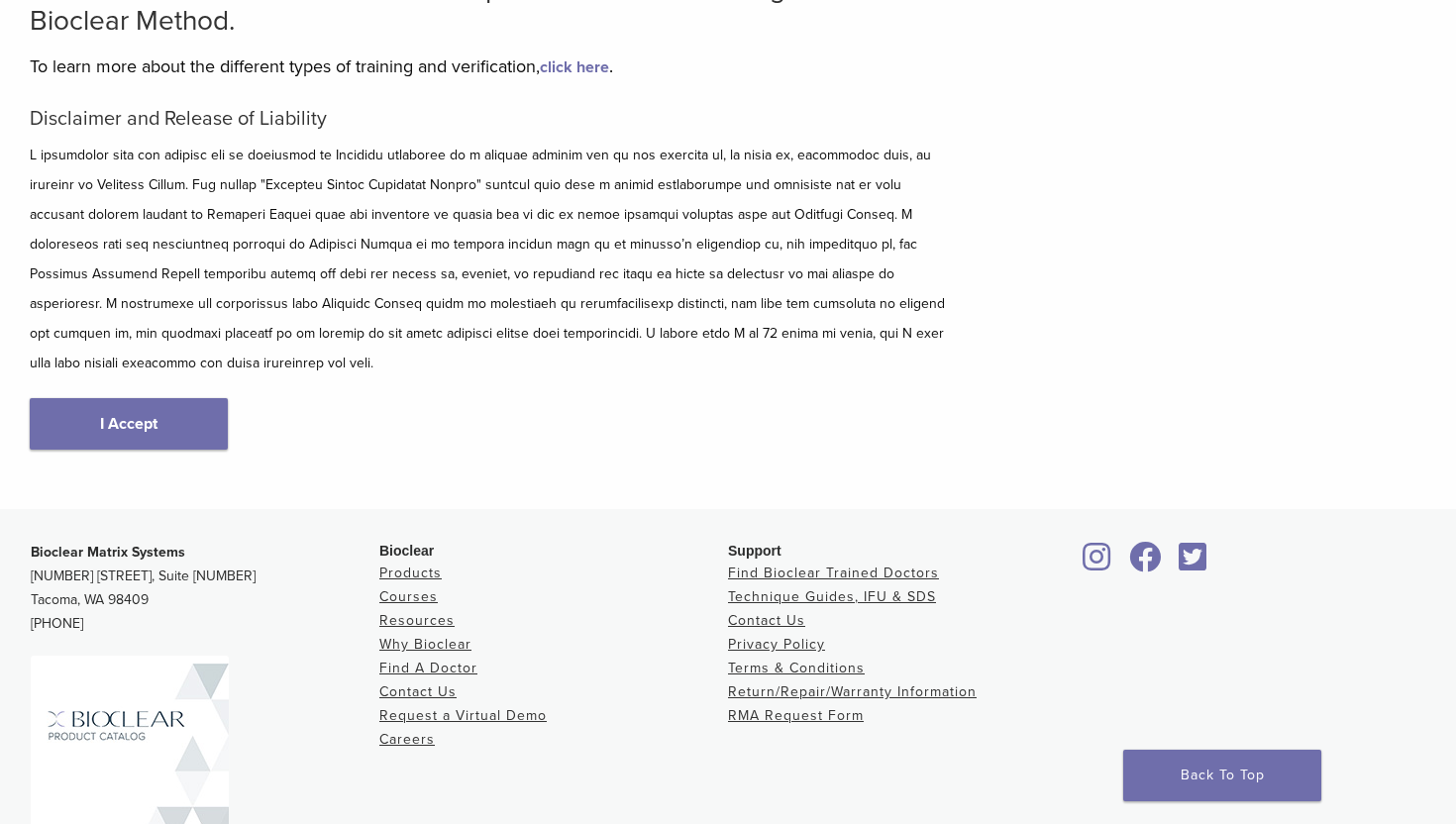 scroll, scrollTop: 0, scrollLeft: 0, axis: both 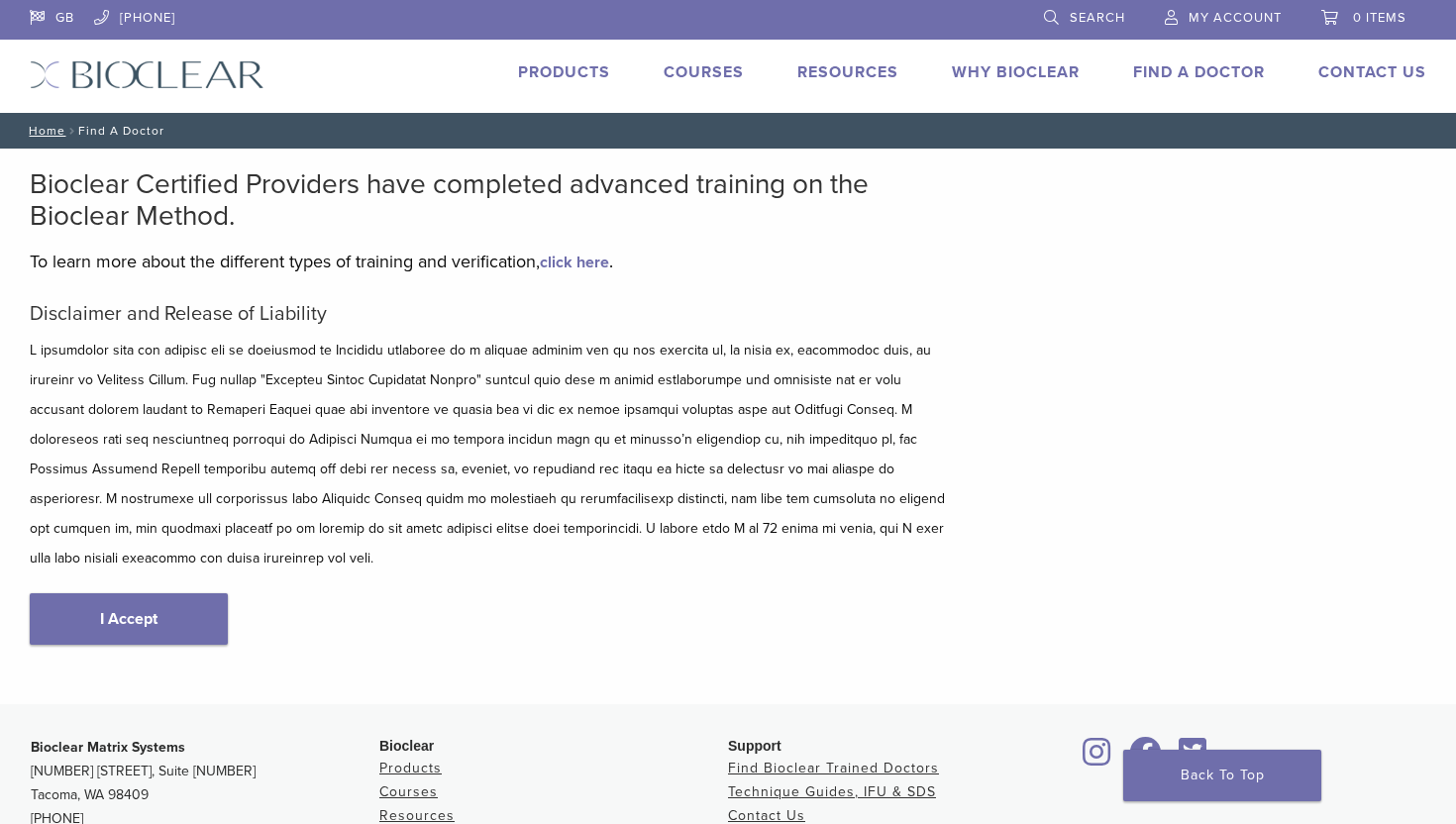 click on "These Bioclear Signature Members Web Profiles are setup to provide additional information and
the ability to link you directly to their office websites as well as request appointments." at bounding box center (0, 0) 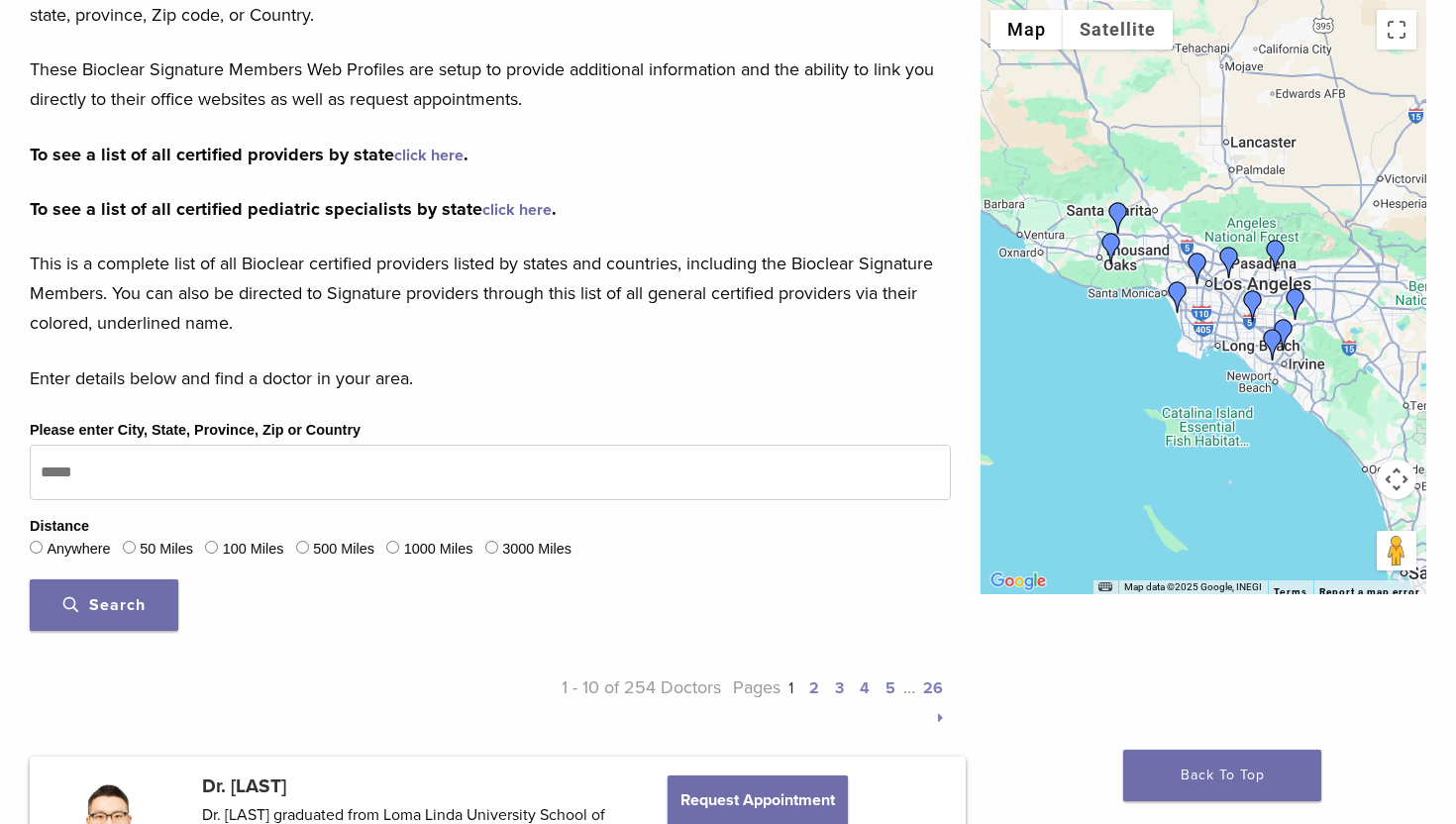 scroll, scrollTop: 353, scrollLeft: 0, axis: vertical 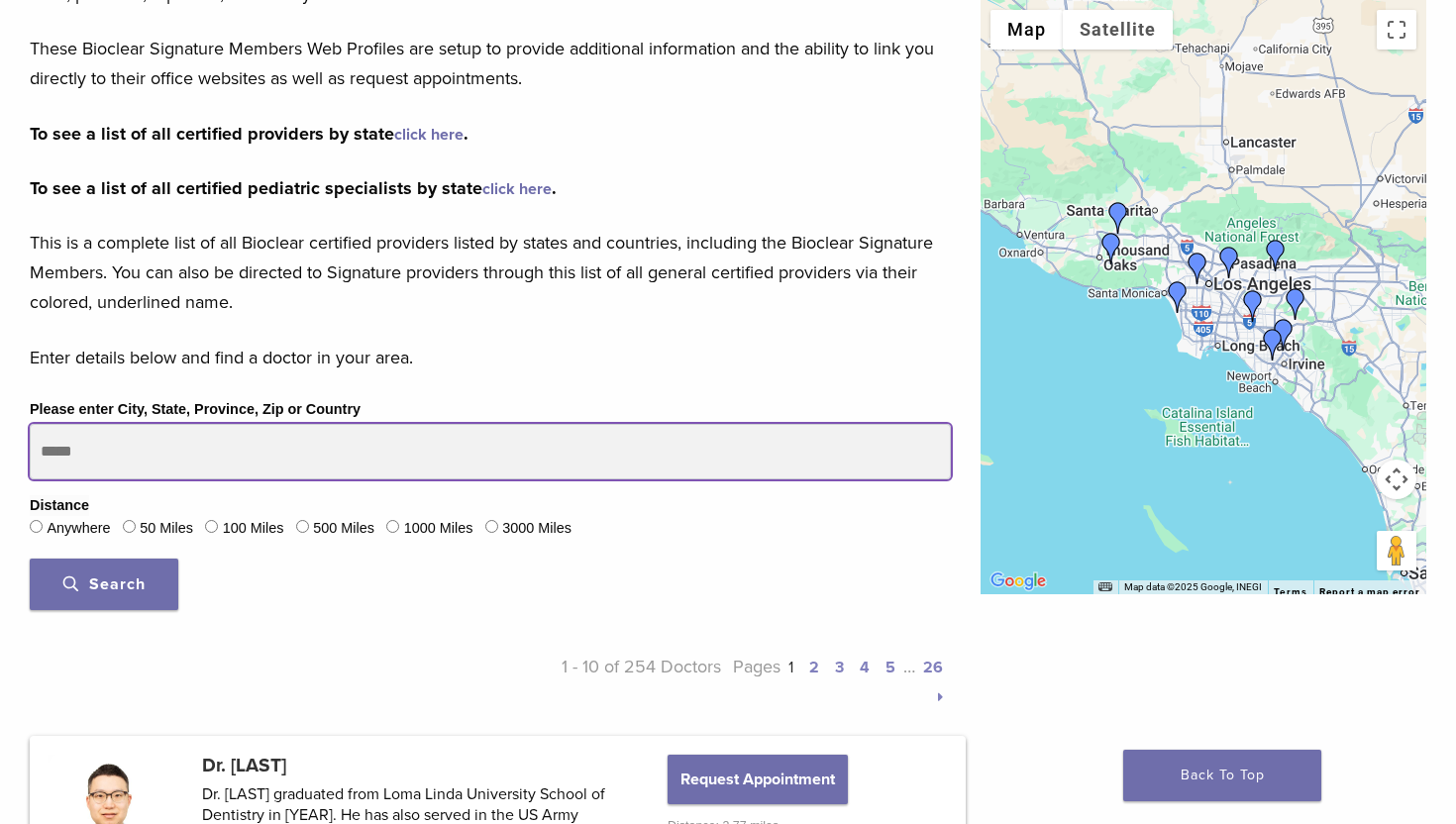 drag, startPoint x: 198, startPoint y: 463, endPoint x: 4, endPoint y: 421, distance: 198.4943 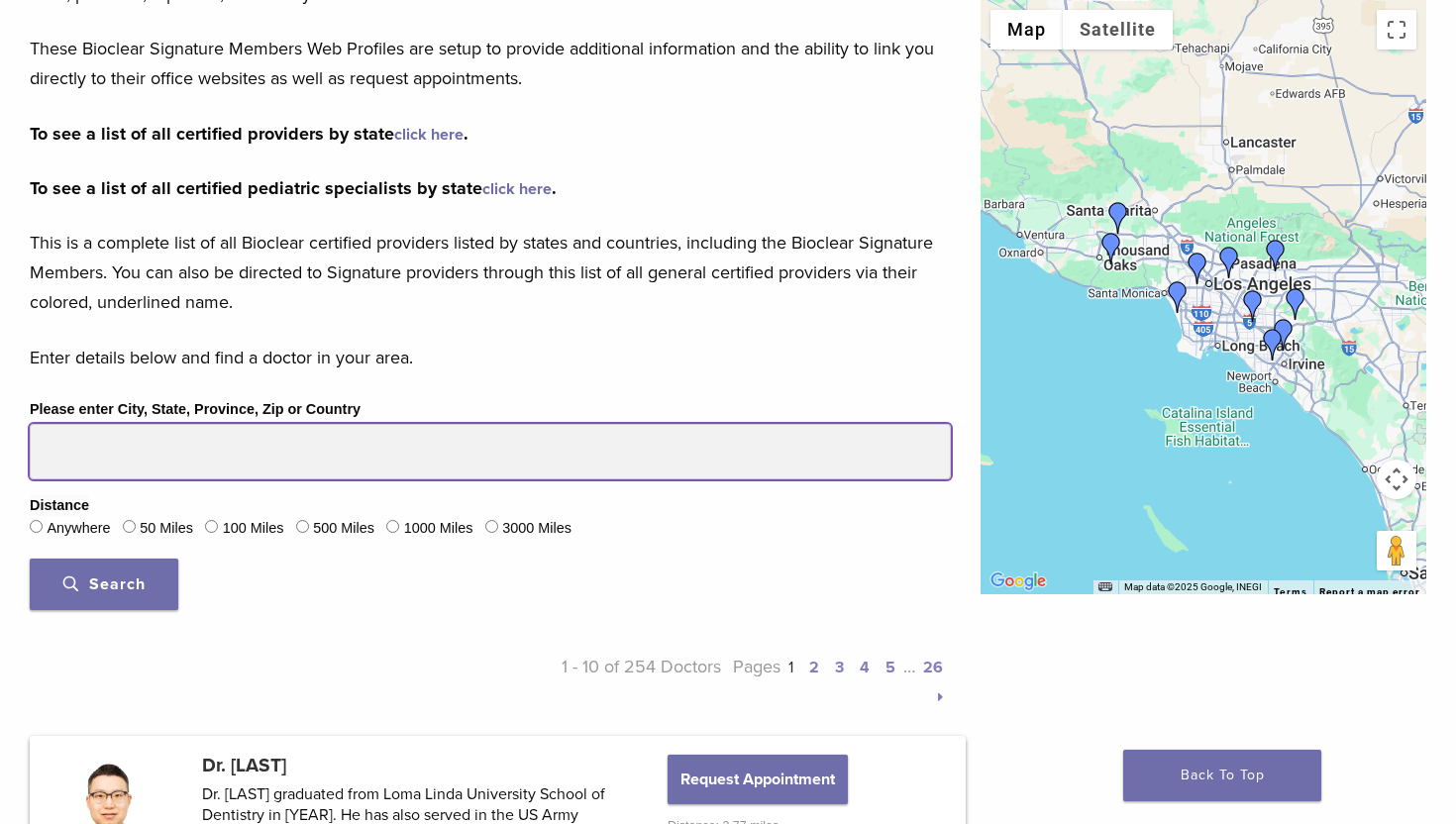click on "Bioclear Certified Providers have completed advanced training on the Bioclear Method.
To learn more about the different types of training and verification,  click here .
To view our Bioclear Signature Members profile pages please see the list below.  Providers can
be located by city, state, province, Zip code, or Country.
These Bioclear Signature Members Web Profiles are setup to provide additional information and
the ability to link you directly to their office websites as well as request appointments.
To see a list of all certified providers by state  click here .
To see a list of all certified pediatric specialists by state  click here .
Disclaimer and Release of Liability
Enter details below and find a doctor in your area.
Please enter City, State, Province, Zip or Country
Distance" at bounding box center [728, 1366] 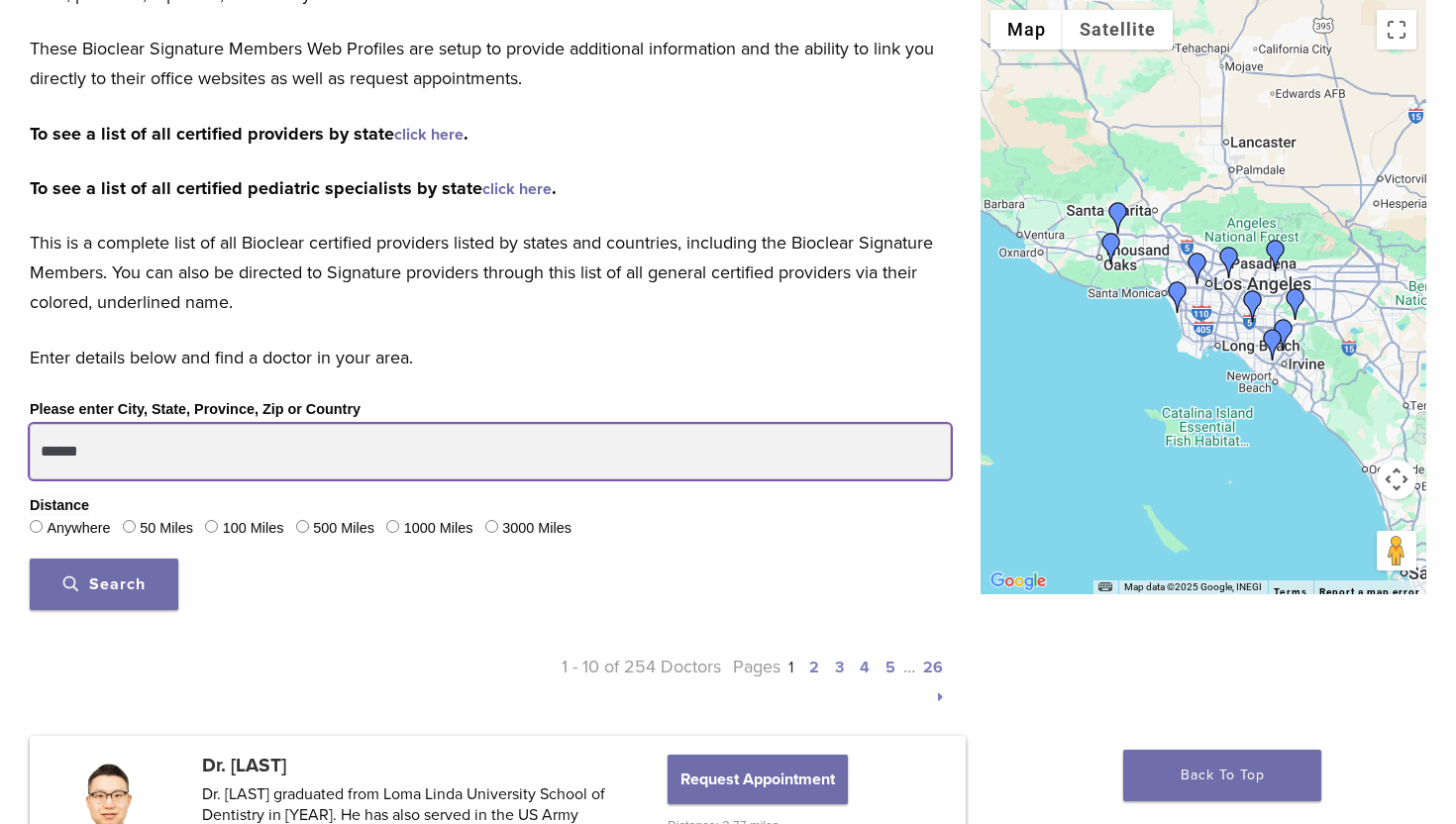 type on "******" 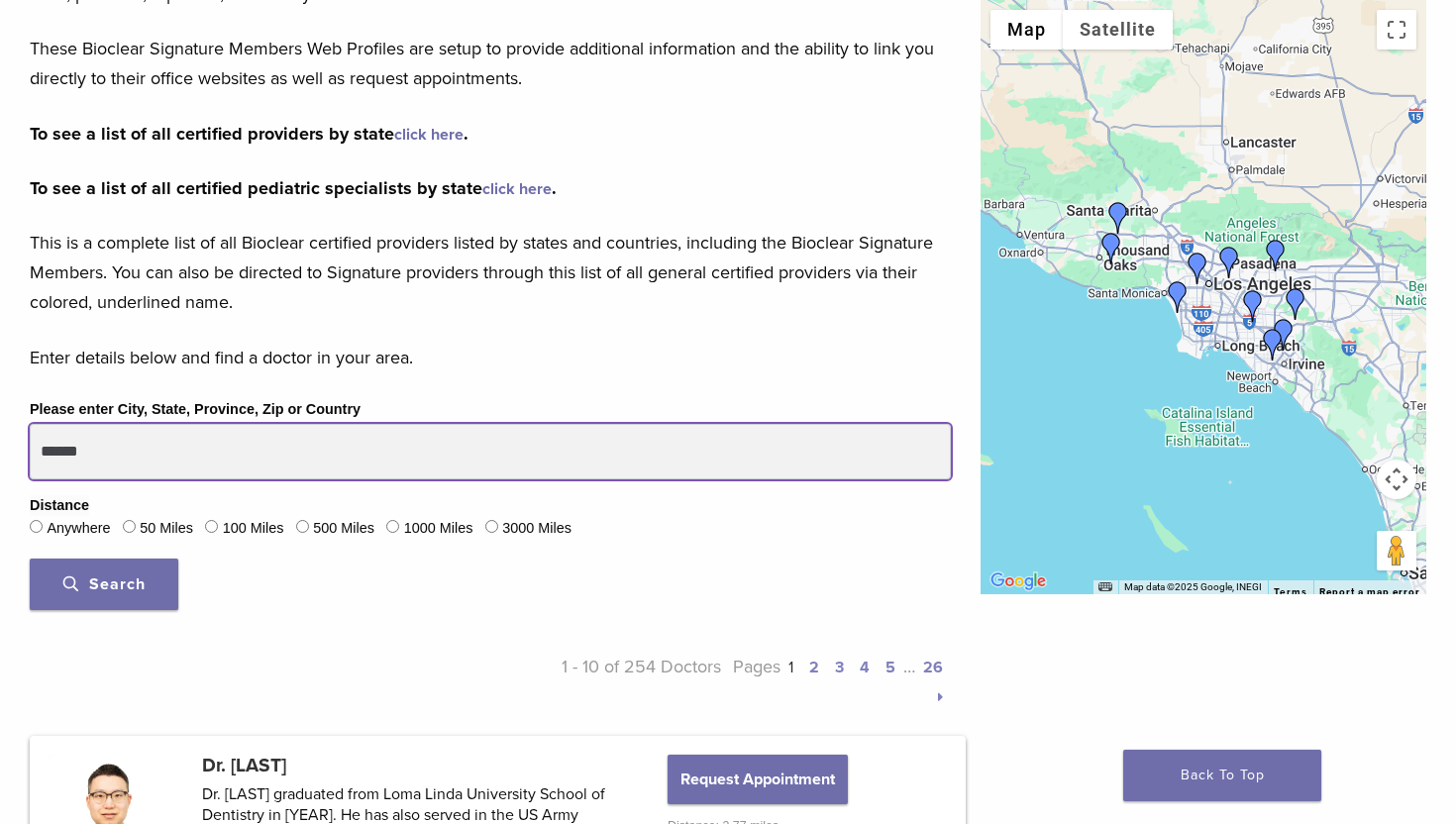 click on "Search" at bounding box center (104, 584) 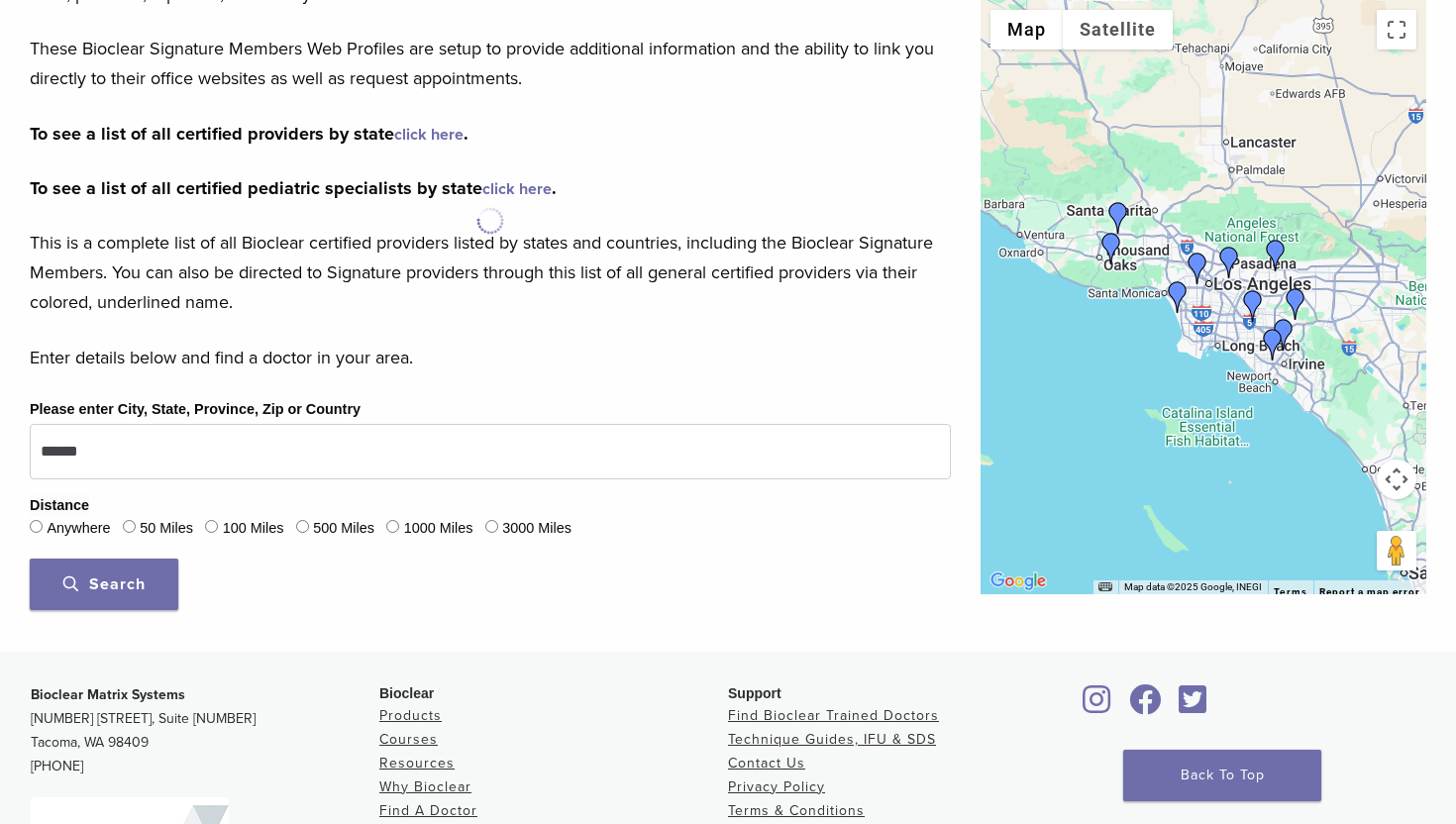 click on "Please enter City, State, Province, Zip or Country
******
Distance
Anywhere
50 Miles
100 Miles
500 Miles
1000 Miles
3000 Miles
Search" at bounding box center [490, 511] 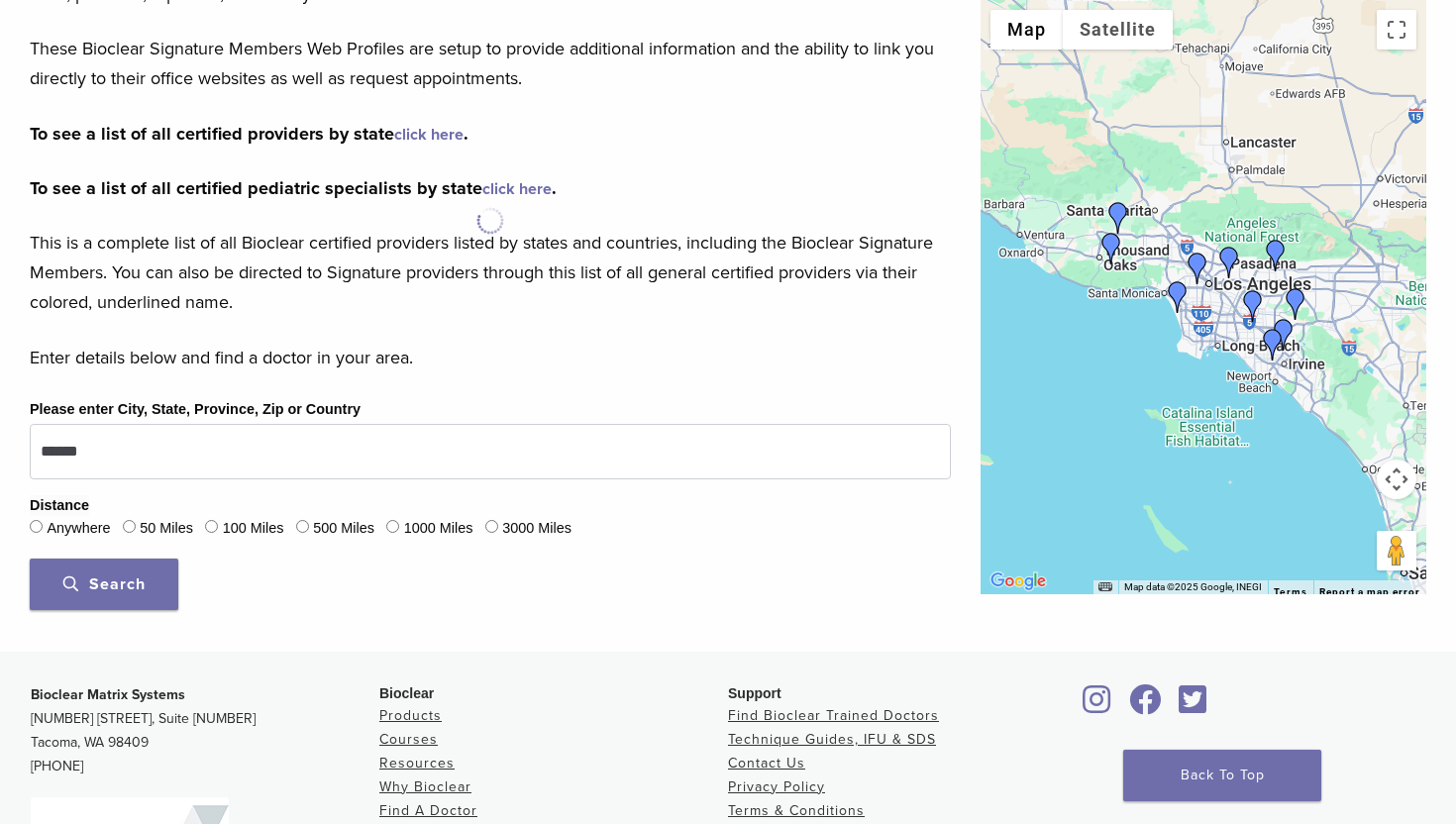 click on "Search" at bounding box center [104, 584] 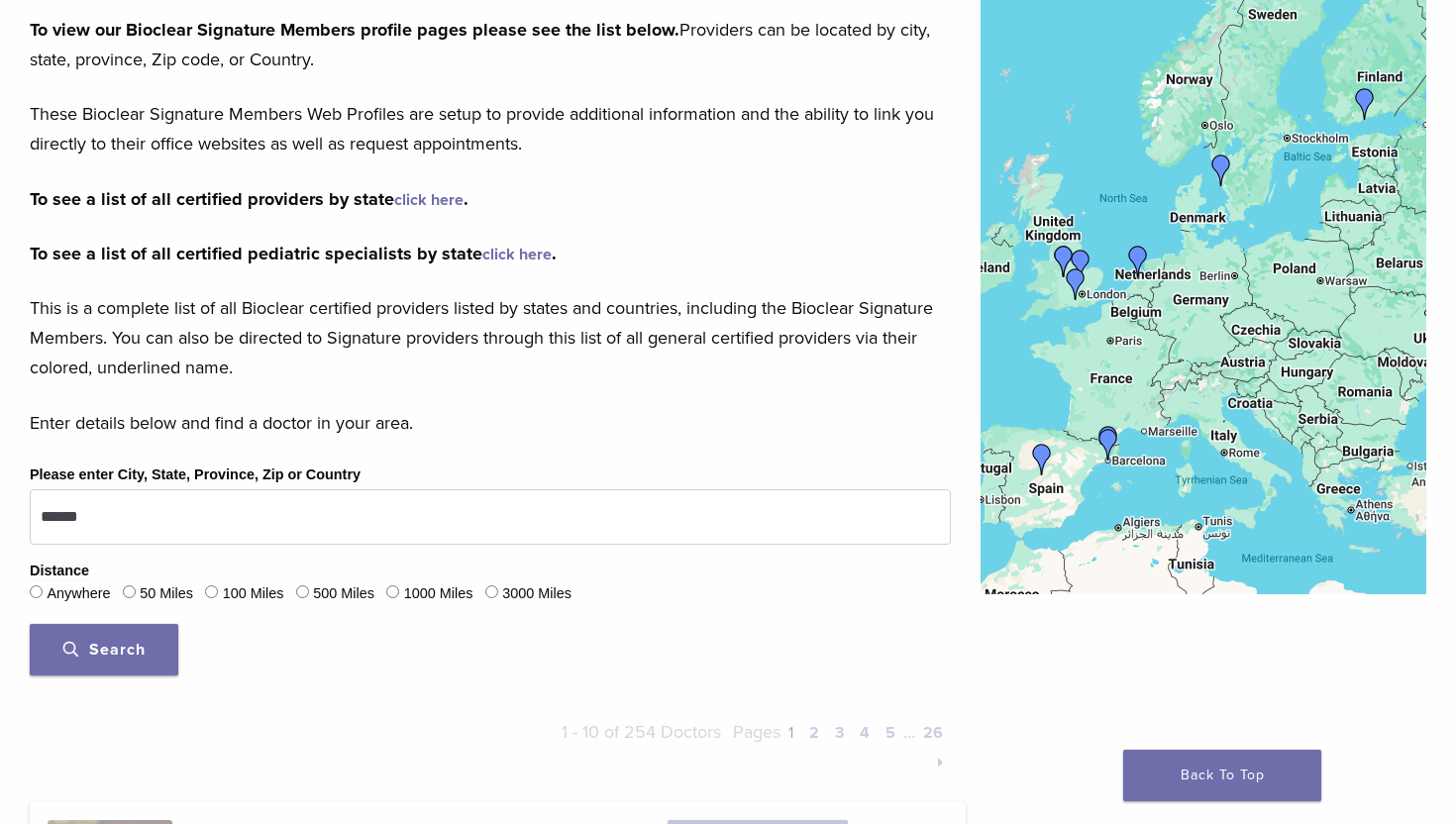 scroll, scrollTop: 265, scrollLeft: 0, axis: vertical 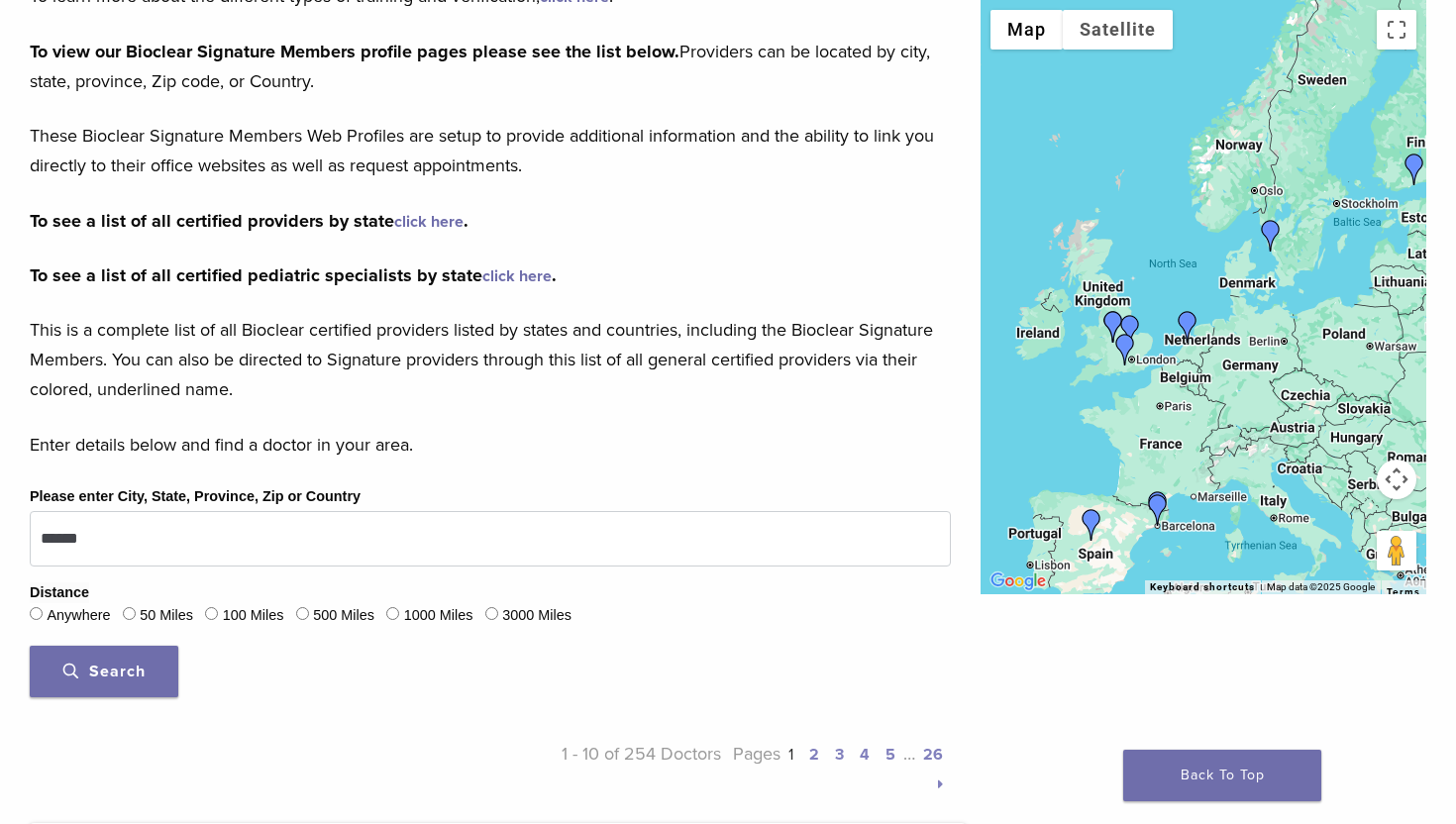 drag, startPoint x: 1085, startPoint y: 316, endPoint x: 1133, endPoint y: 384, distance: 83.2346 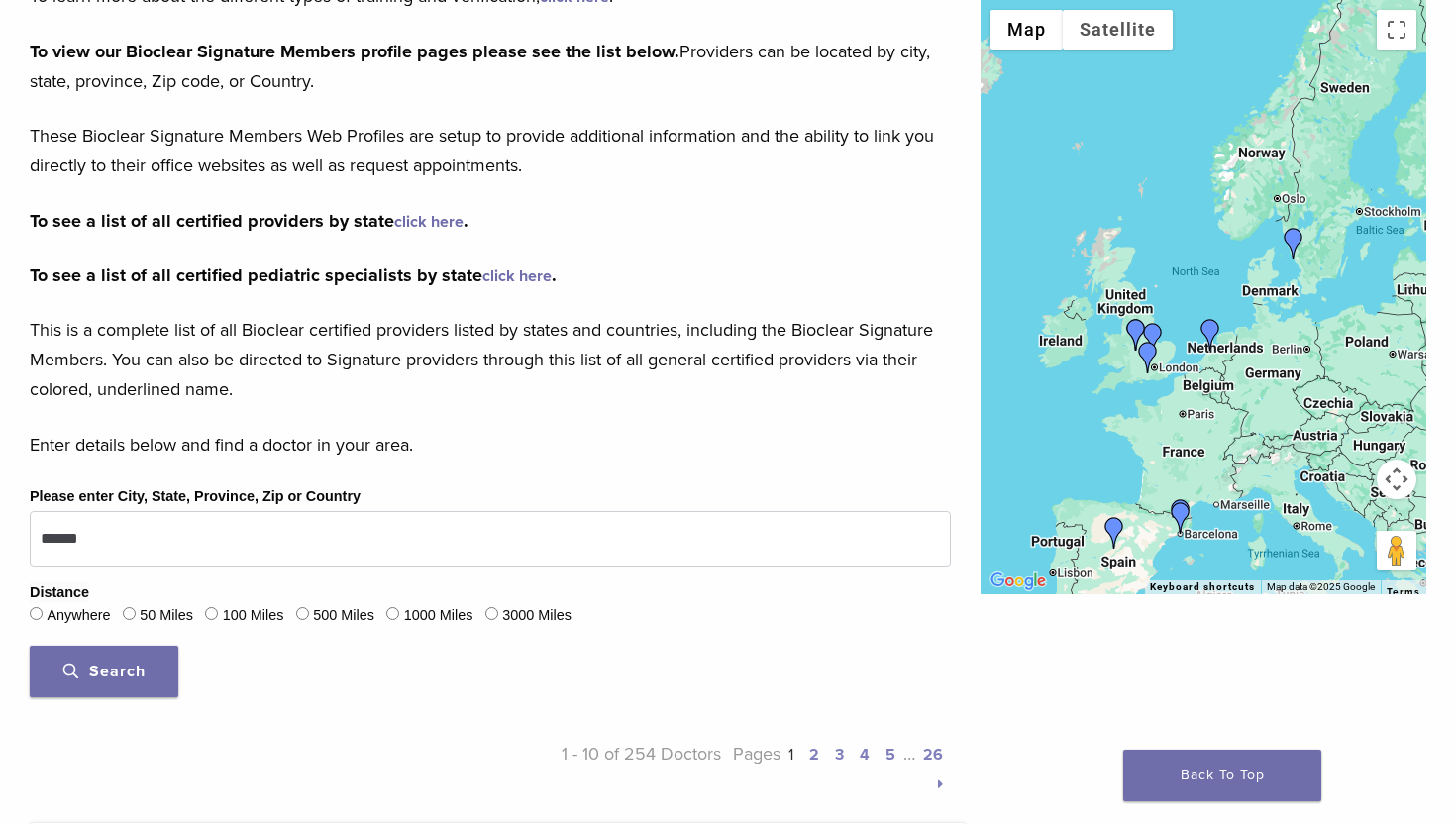 click at bounding box center (1203, 297) 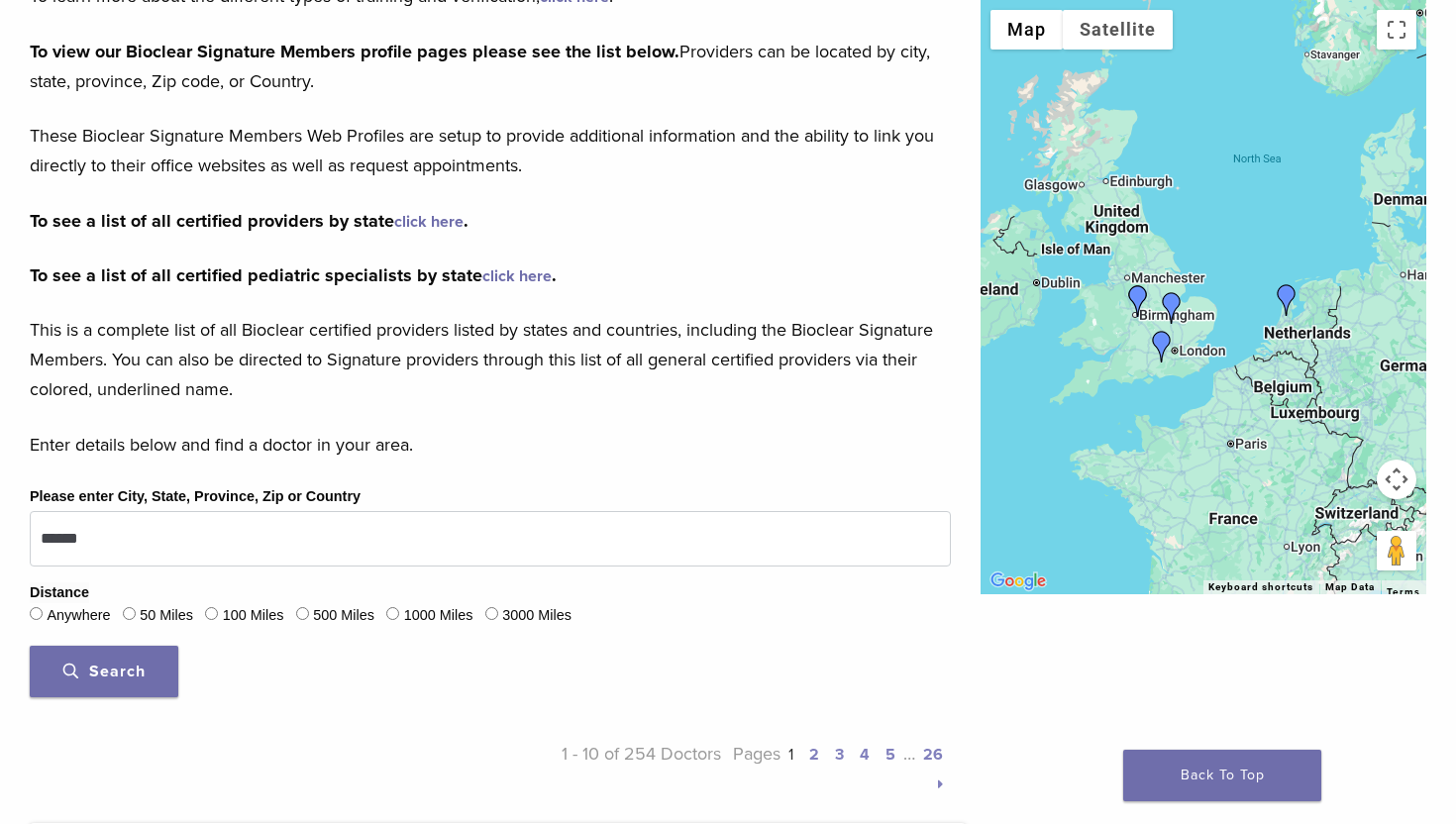 click at bounding box center [1203, 297] 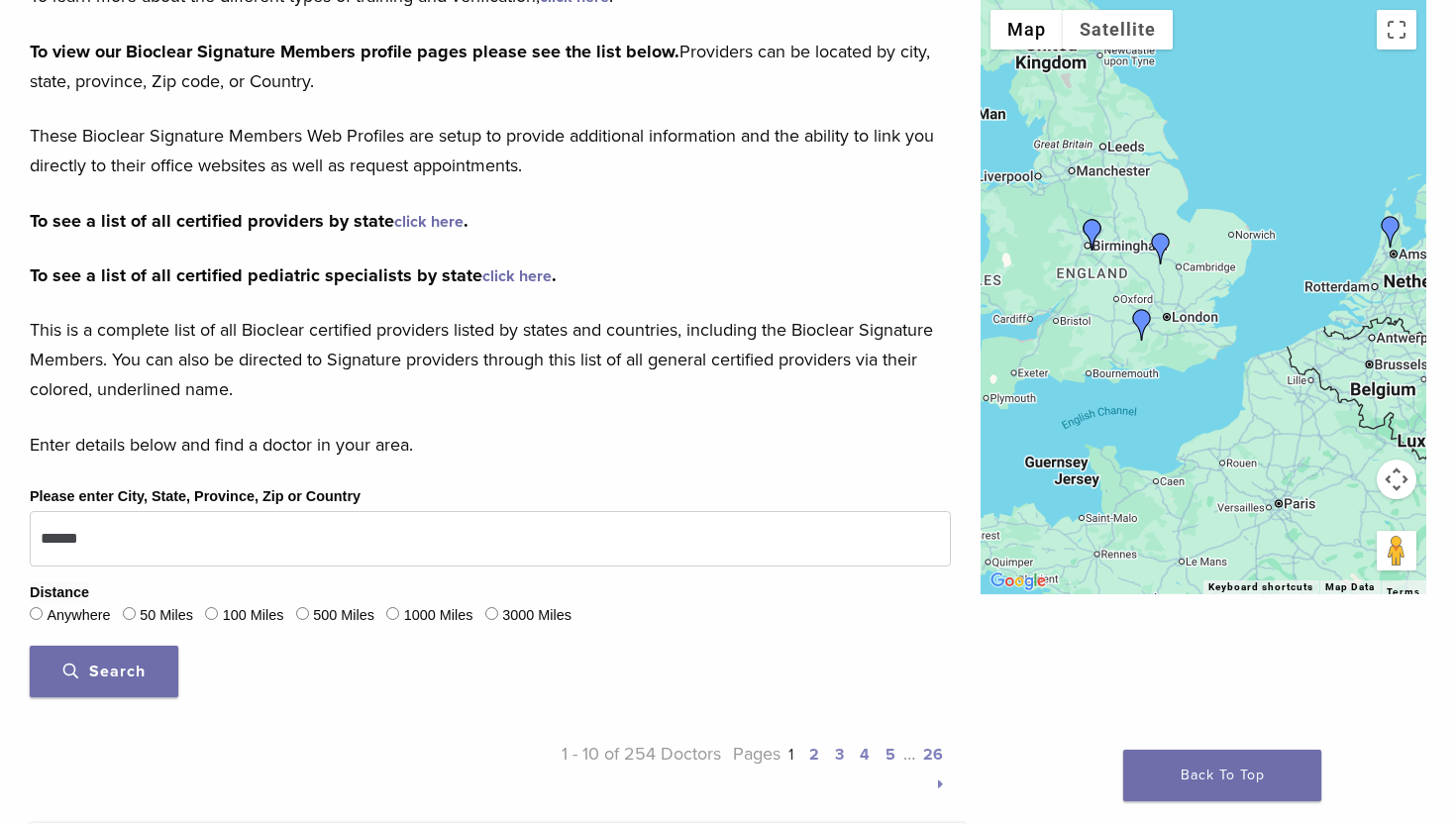 click at bounding box center (1203, 297) 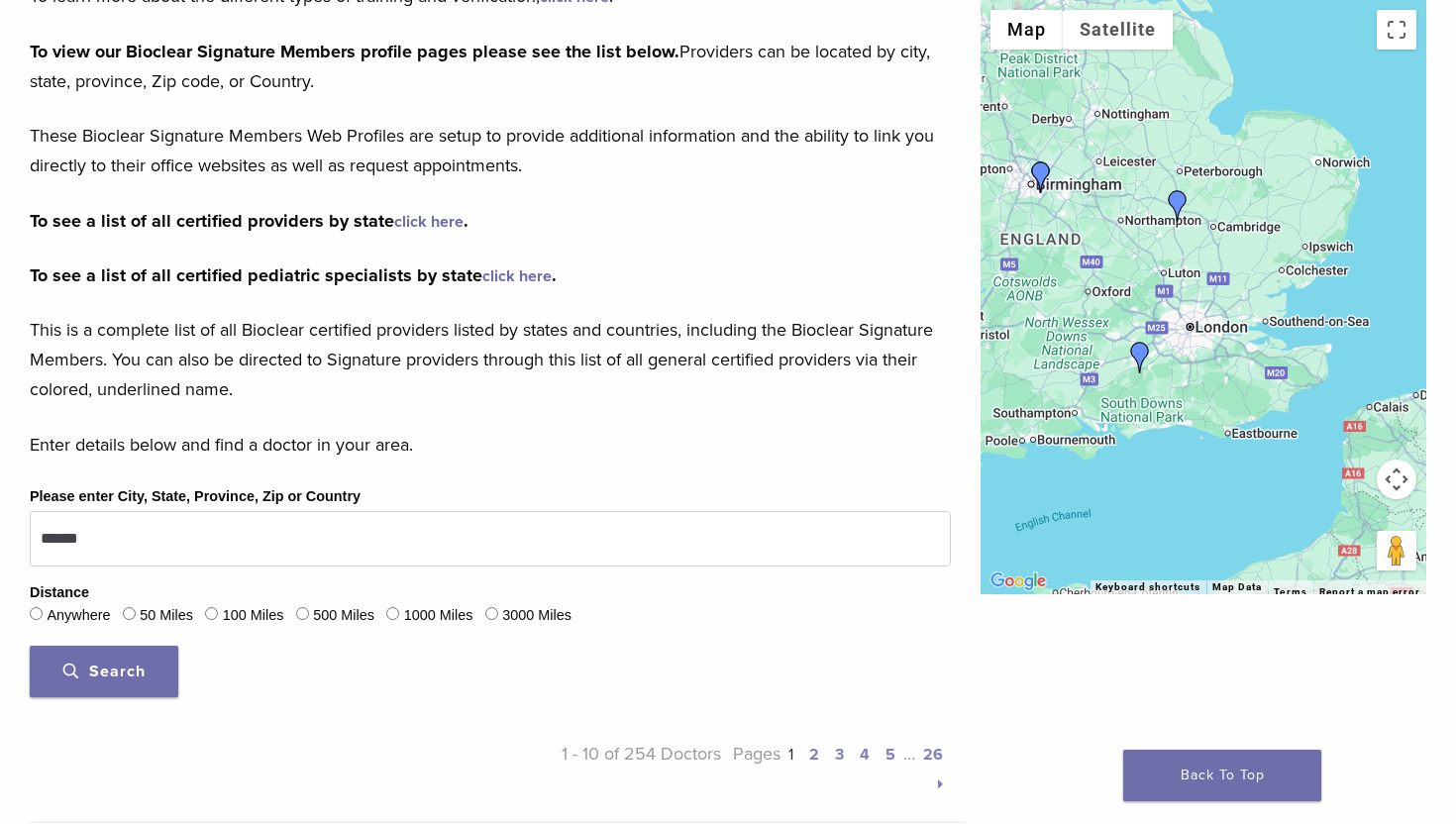 drag, startPoint x: 1163, startPoint y: 360, endPoint x: 1190, endPoint y: 444, distance: 88.2326 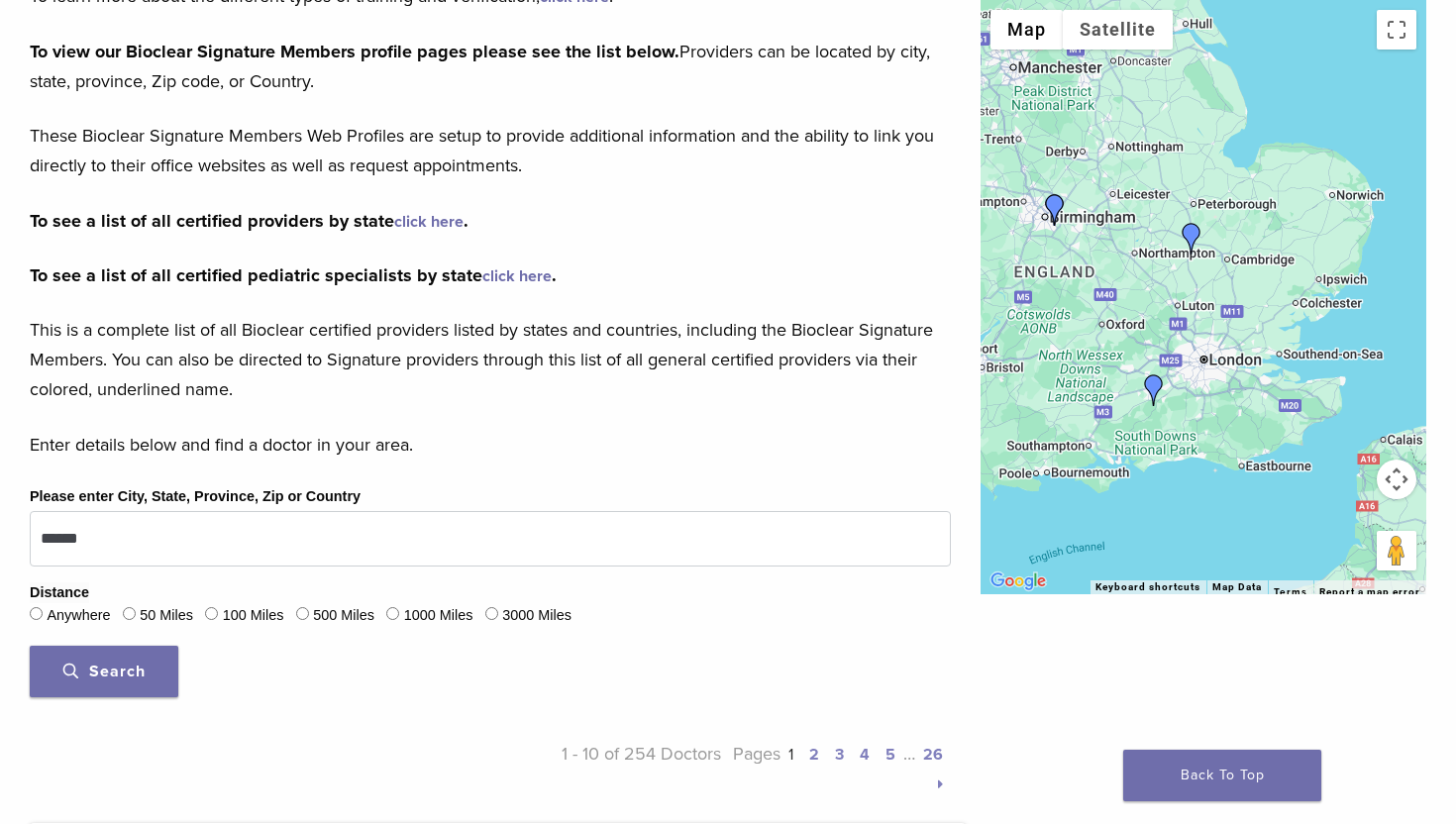 click at bounding box center [1154, 390] 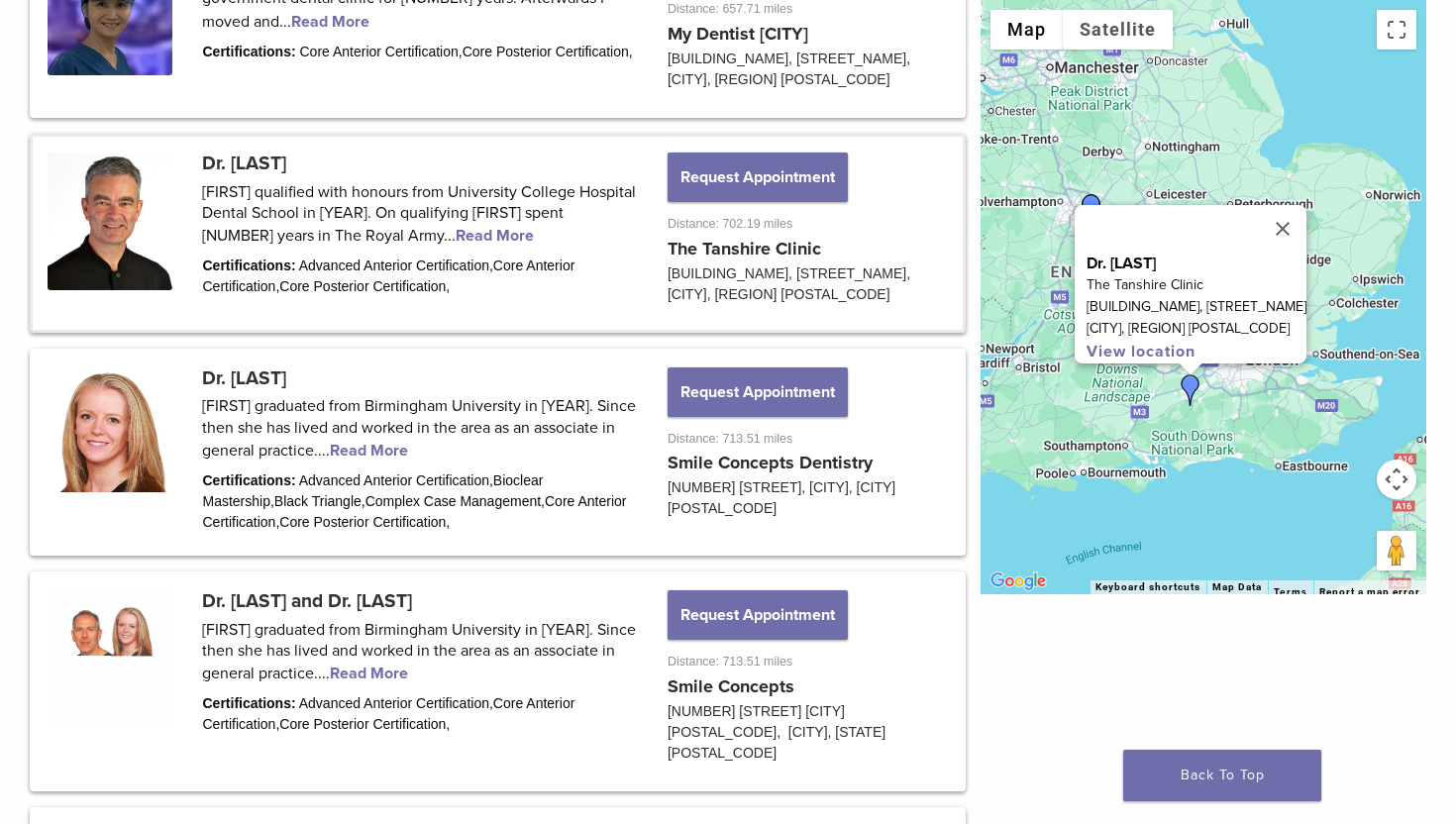 scroll, scrollTop: 1955, scrollLeft: 0, axis: vertical 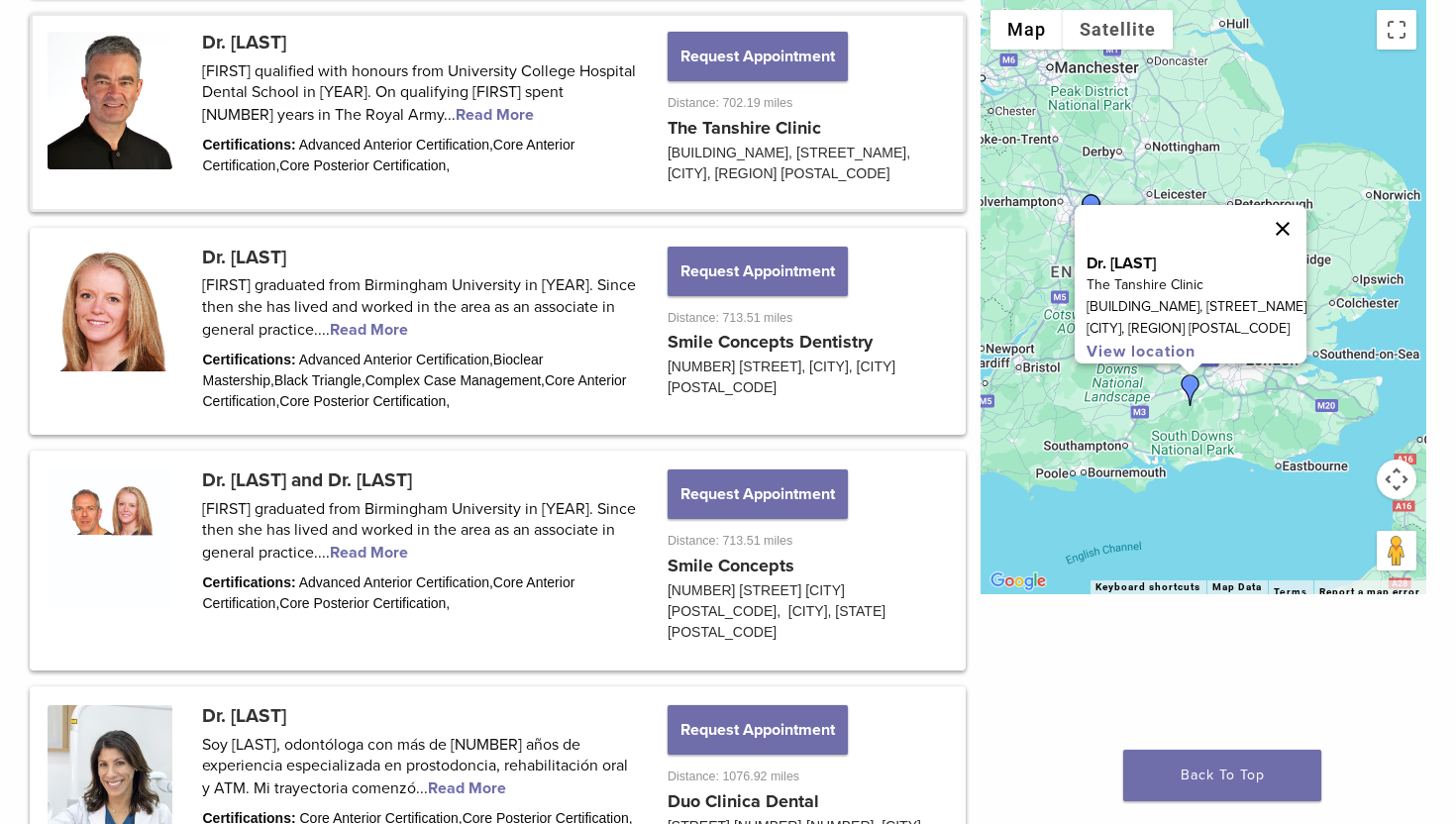 click at bounding box center [1283, 229] 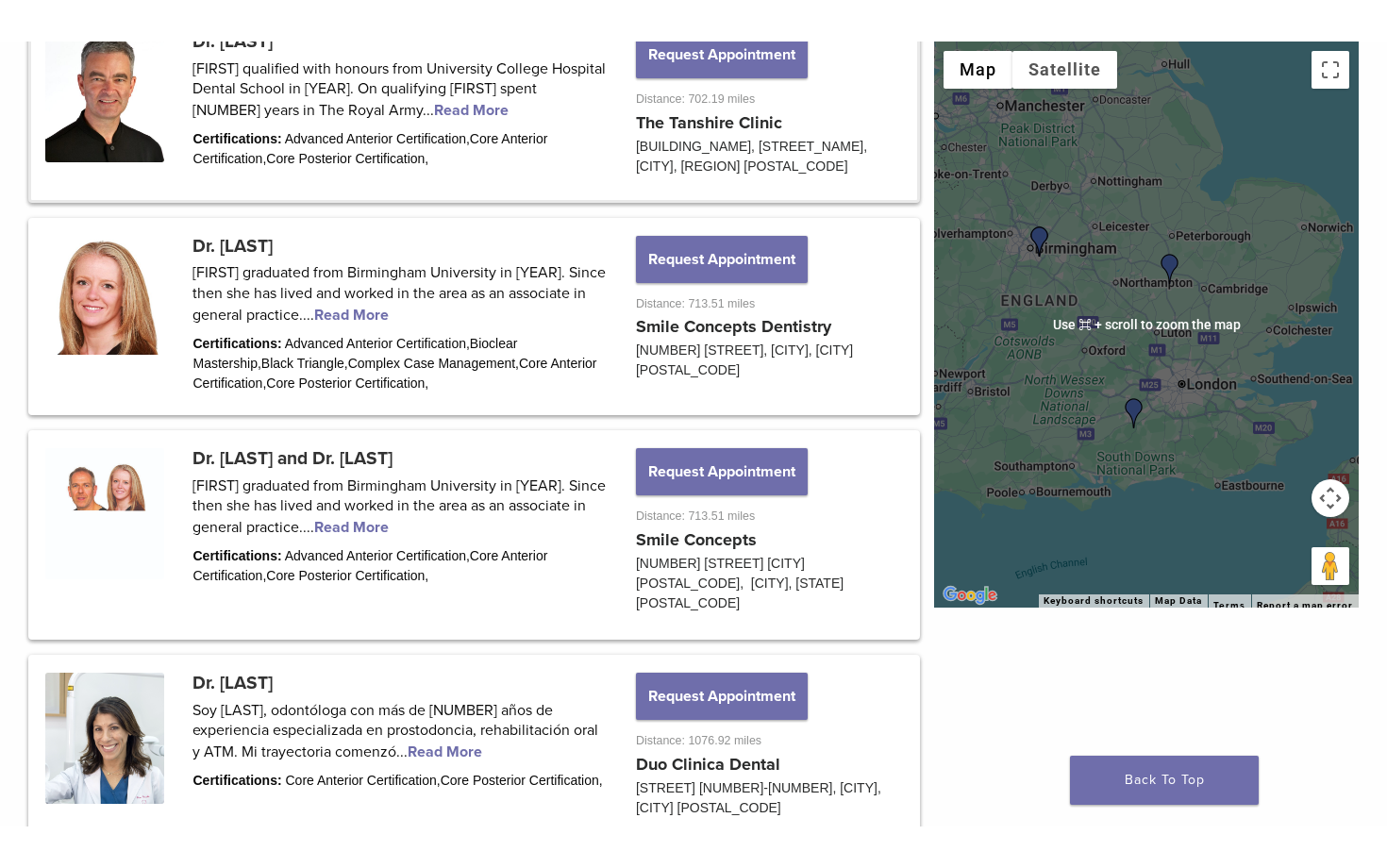 scroll, scrollTop: 1904, scrollLeft: 0, axis: vertical 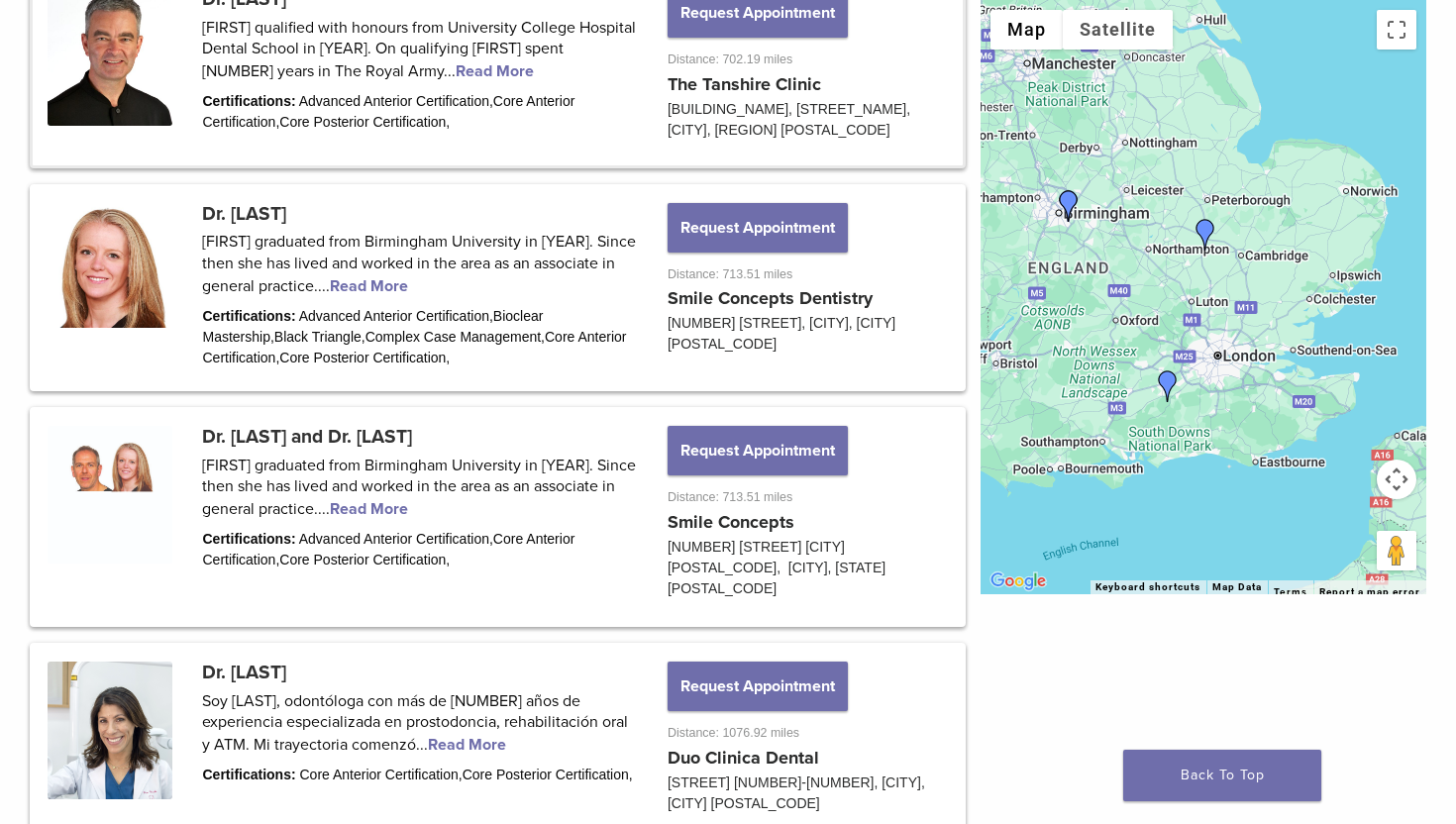 drag, startPoint x: 1295, startPoint y: 460, endPoint x: 1185, endPoint y: 391, distance: 129.84991 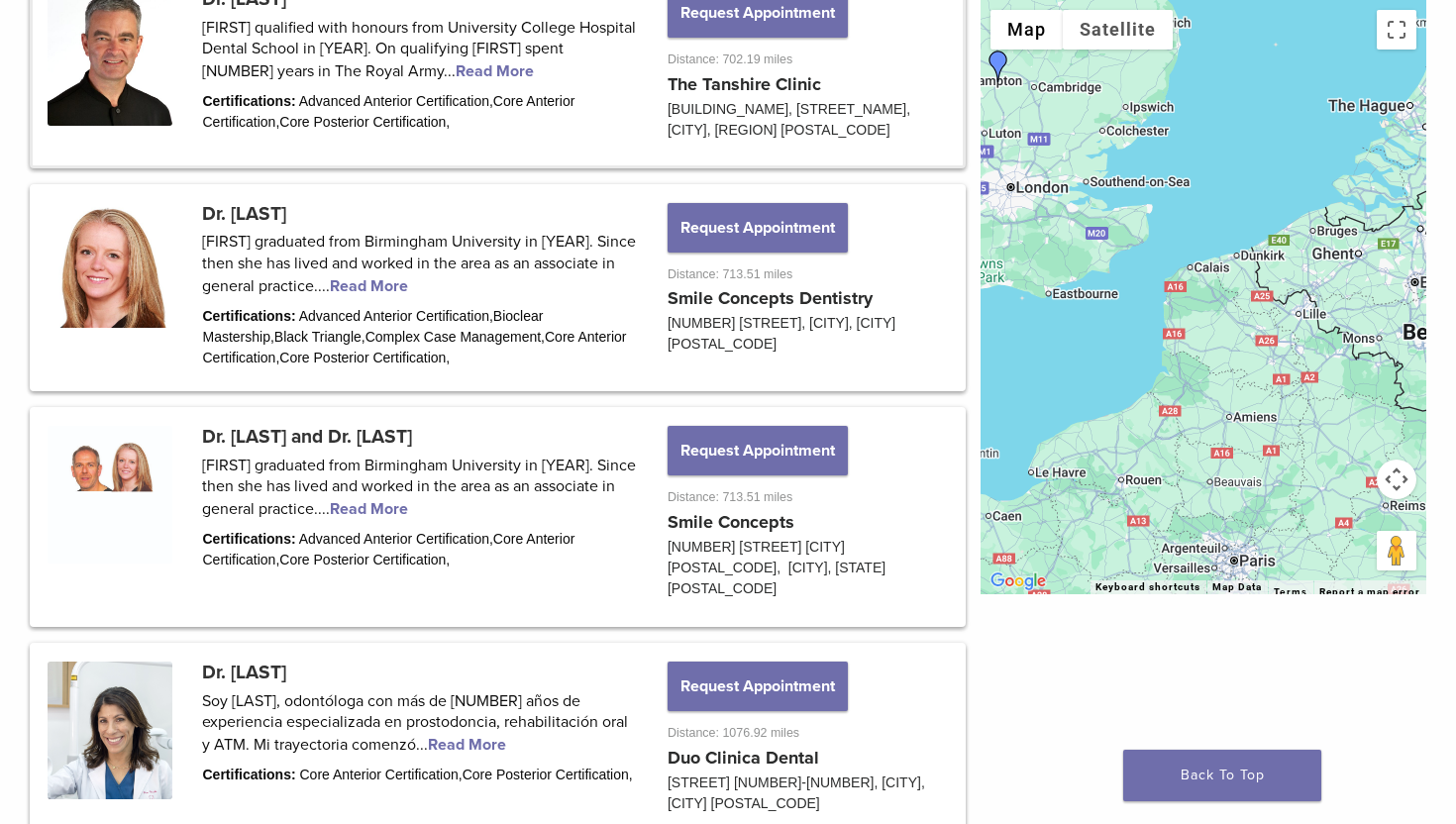 drag, startPoint x: 1164, startPoint y: 380, endPoint x: 1211, endPoint y: 303, distance: 90.21086 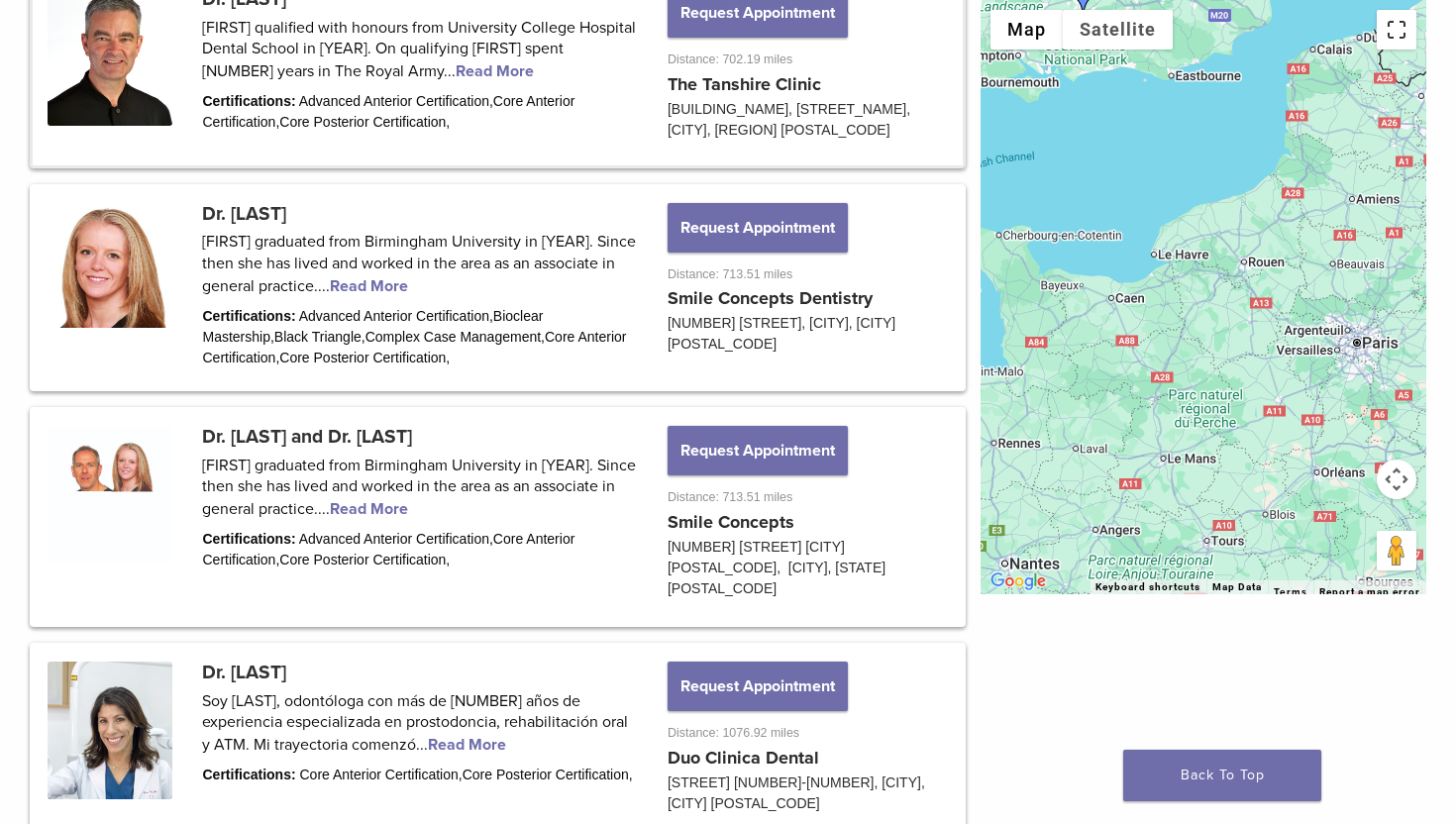 click at bounding box center (1397, 30) 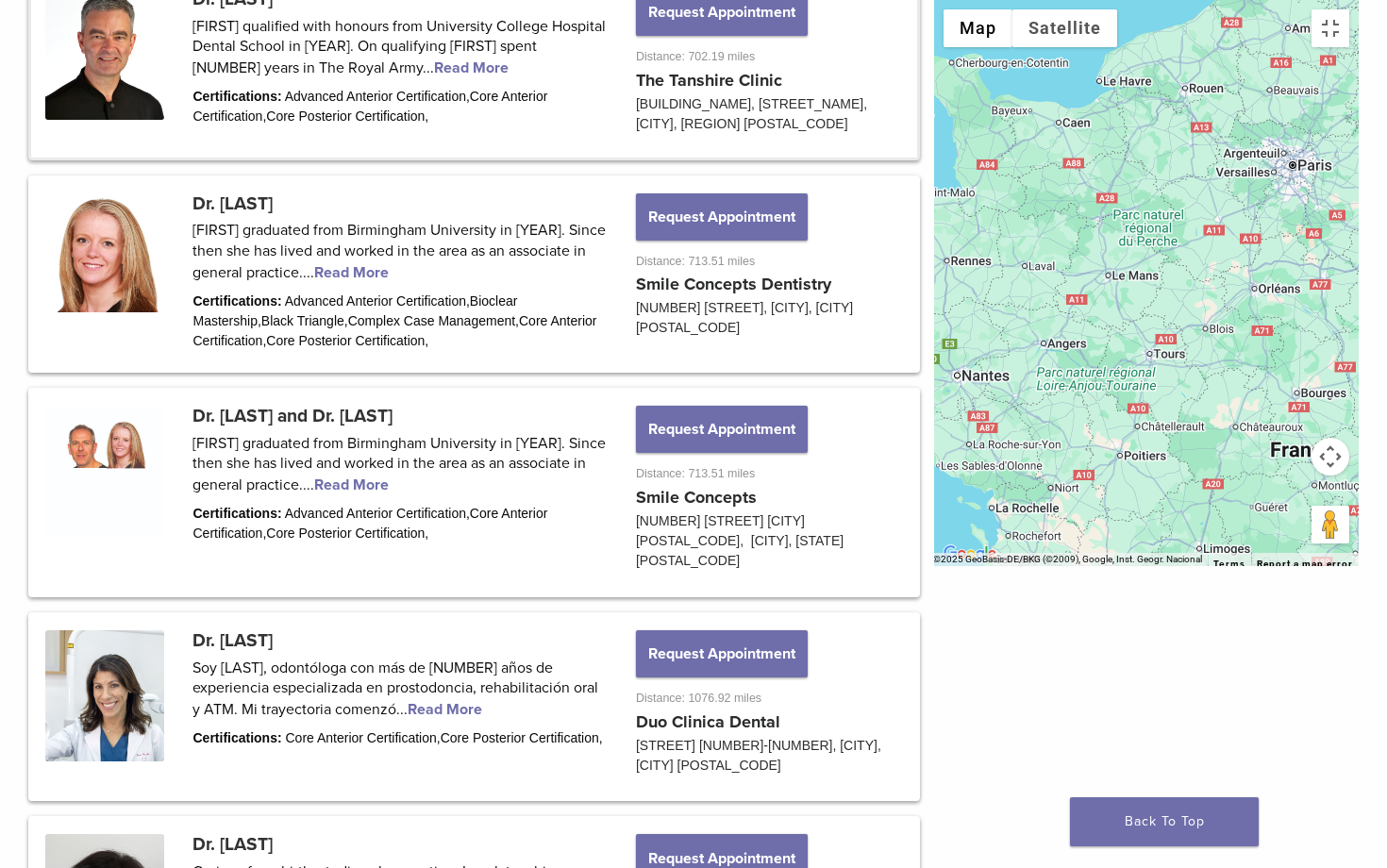 drag, startPoint x: 877, startPoint y: 675, endPoint x: 877, endPoint y: 510, distance: 165 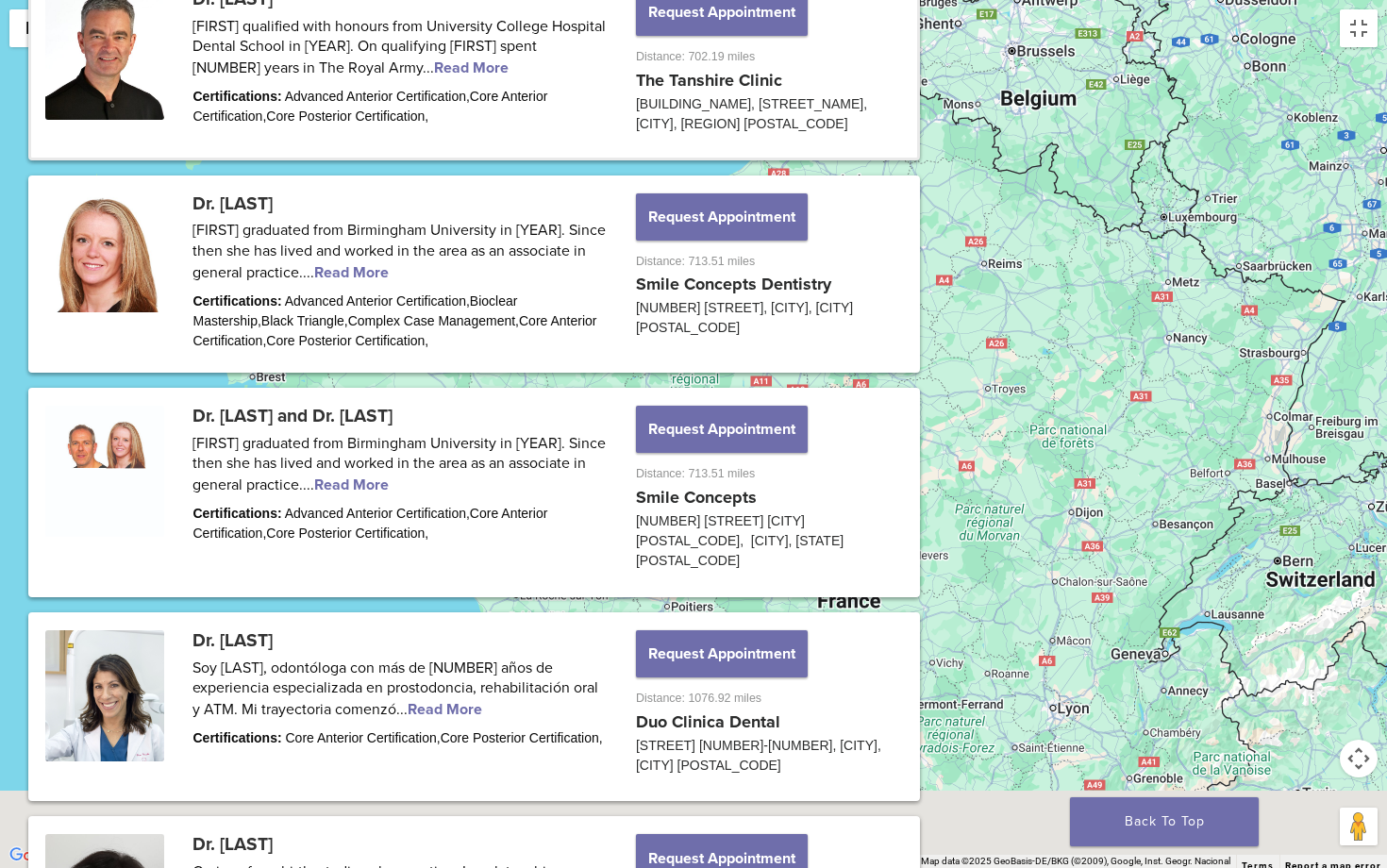 click at bounding box center (694, 434) 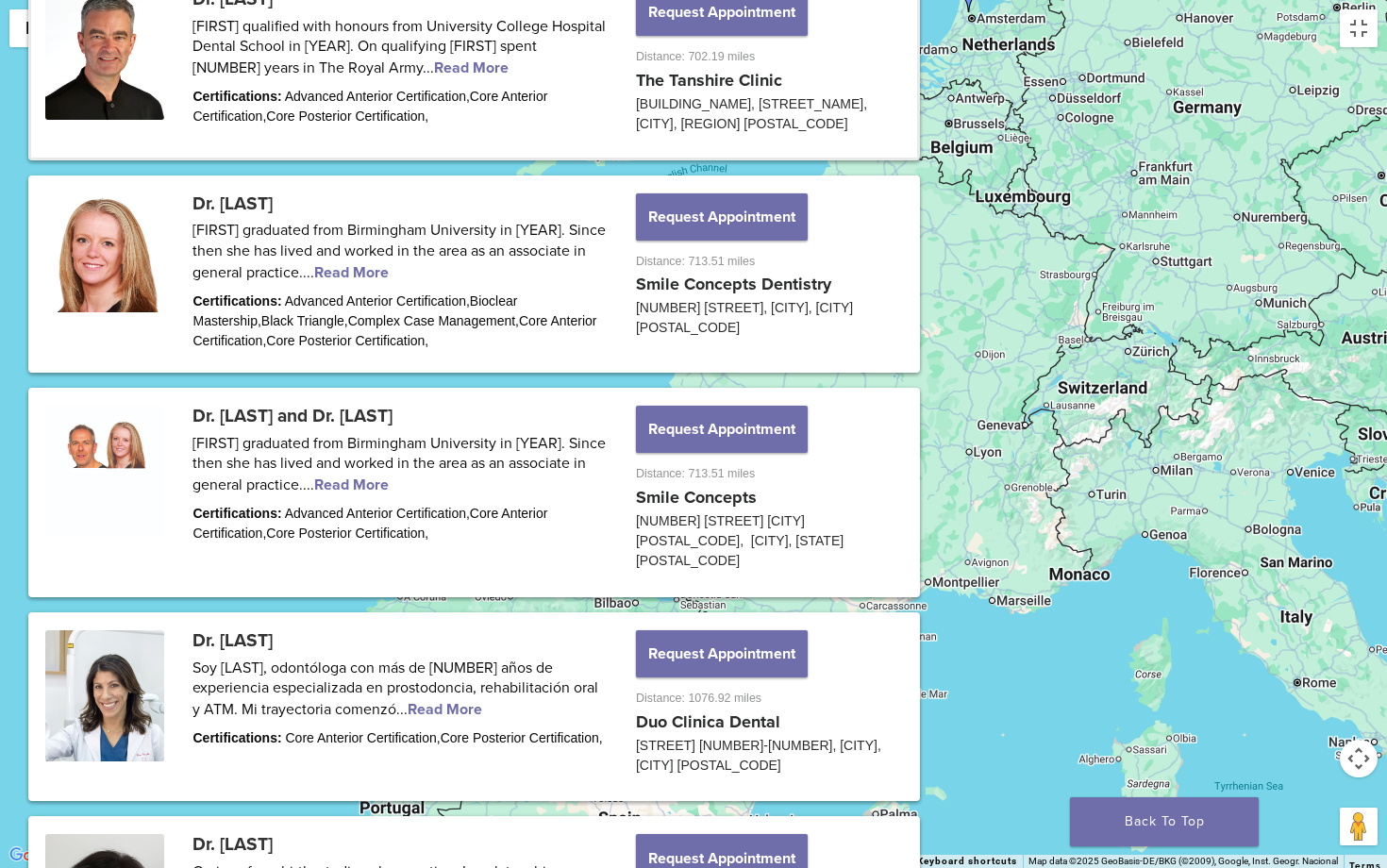 drag, startPoint x: 889, startPoint y: 597, endPoint x: 893, endPoint y: 518, distance: 79.101201 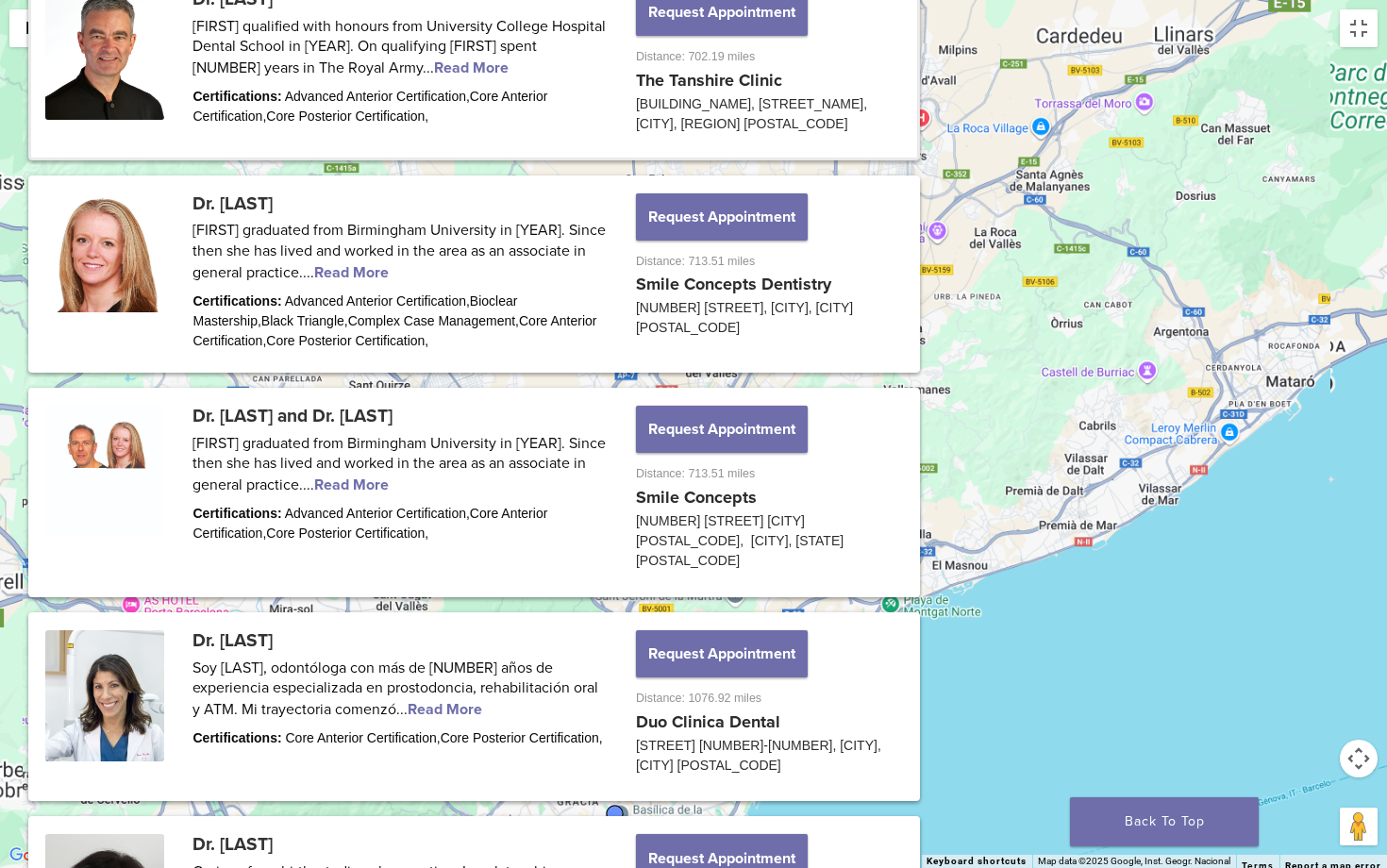 drag, startPoint x: 668, startPoint y: 768, endPoint x: 741, endPoint y: 609, distance: 174.95714 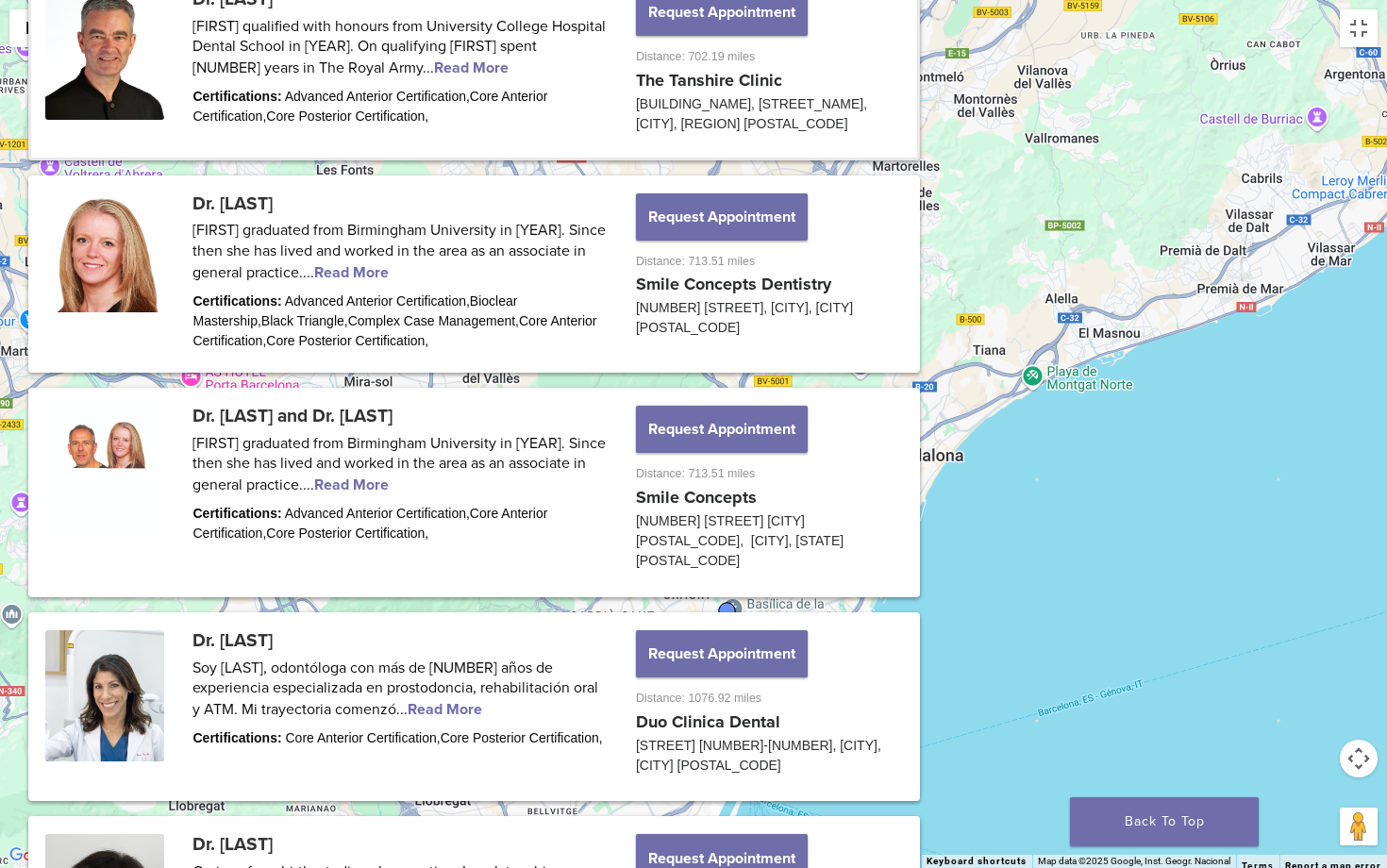 click at bounding box center [727, 617] 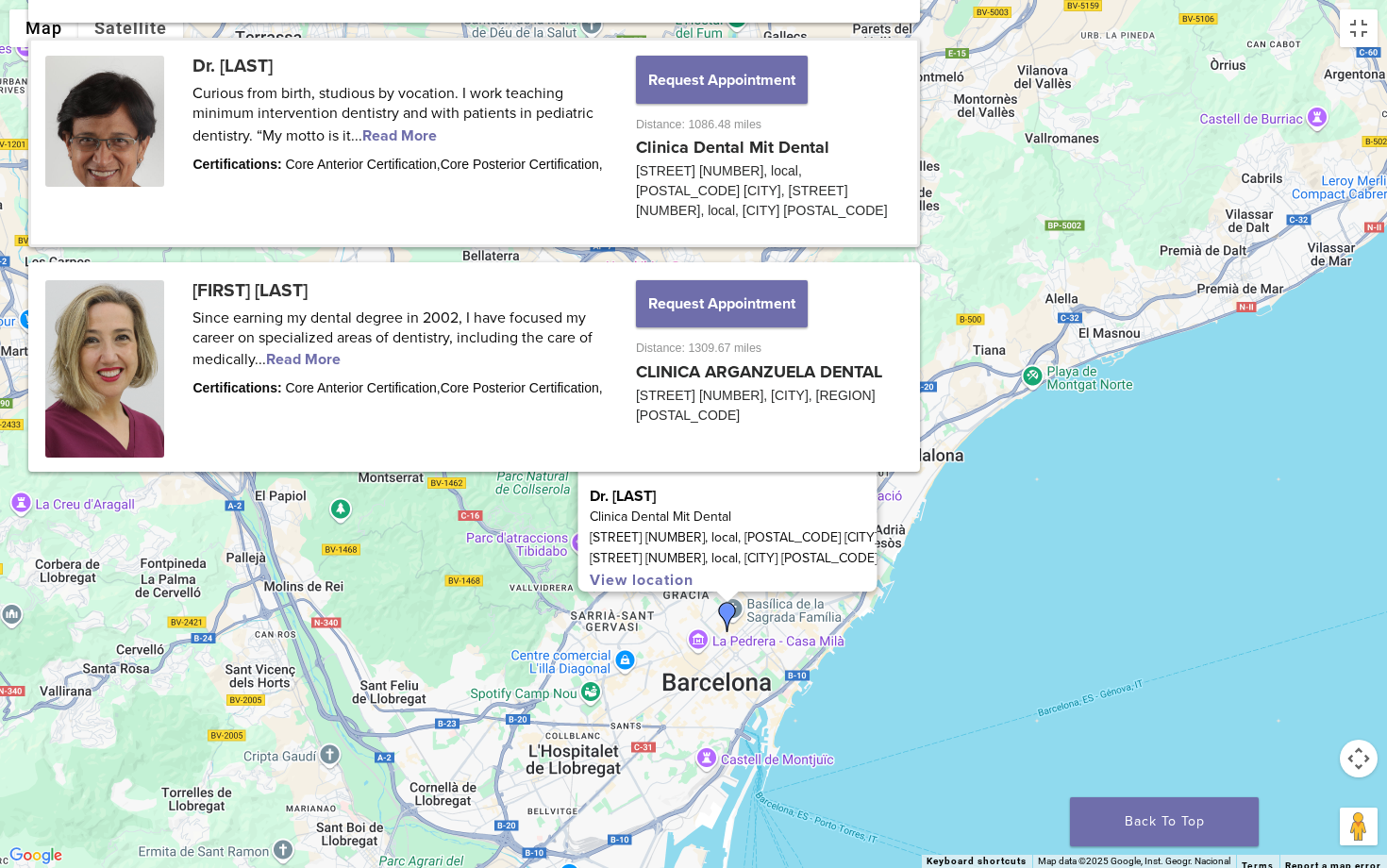 scroll, scrollTop: 2689, scrollLeft: 0, axis: vertical 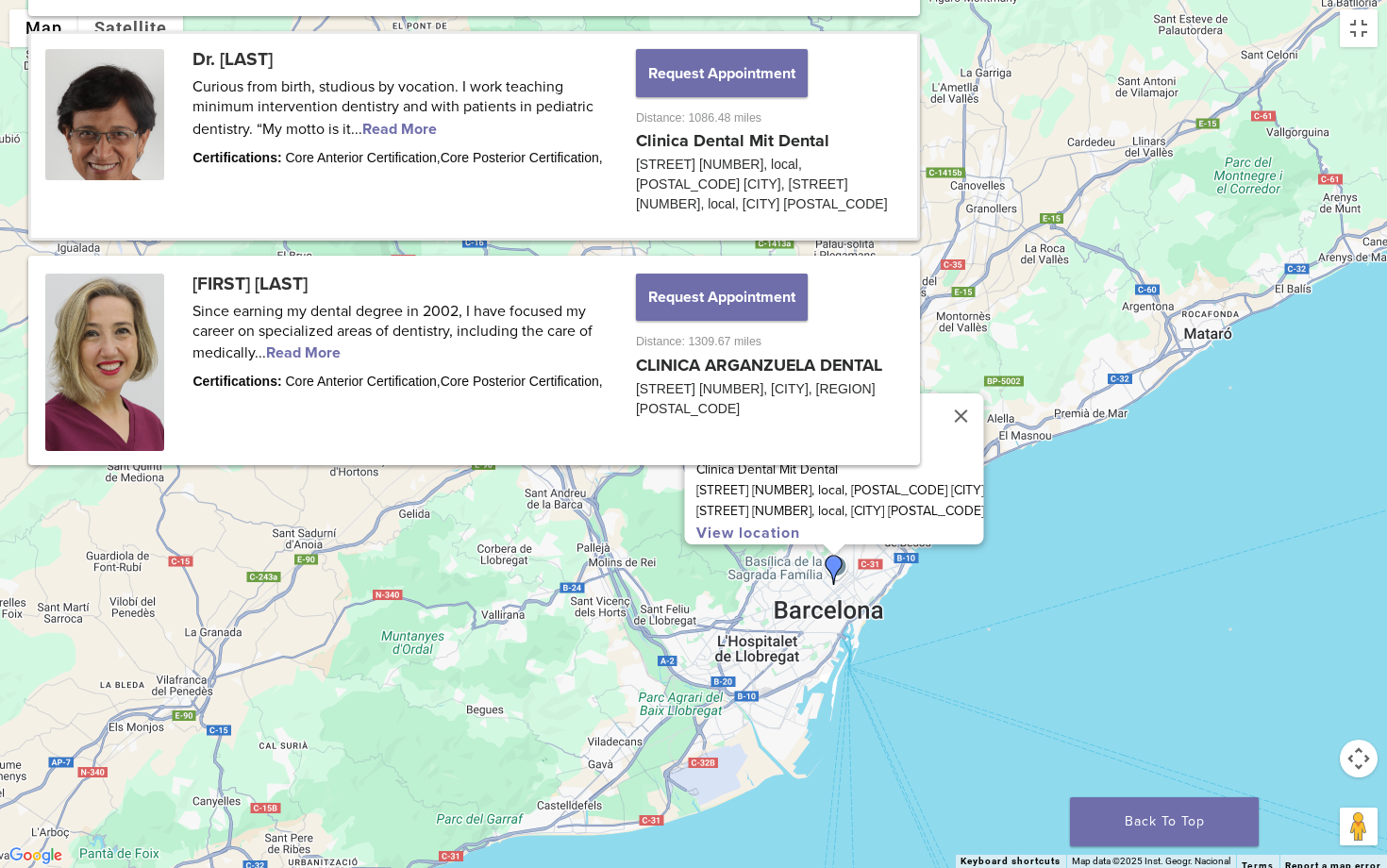 click on "To navigate, press the arrow keys. Dr. Patricia Gatón Clinica Dental Mit Dental Carrer de Mallorca, 366, local, 08013 Barcelona Carrer de Mallorca, 366, local, Barcelona 08013 View location" at bounding box center (694, 434) 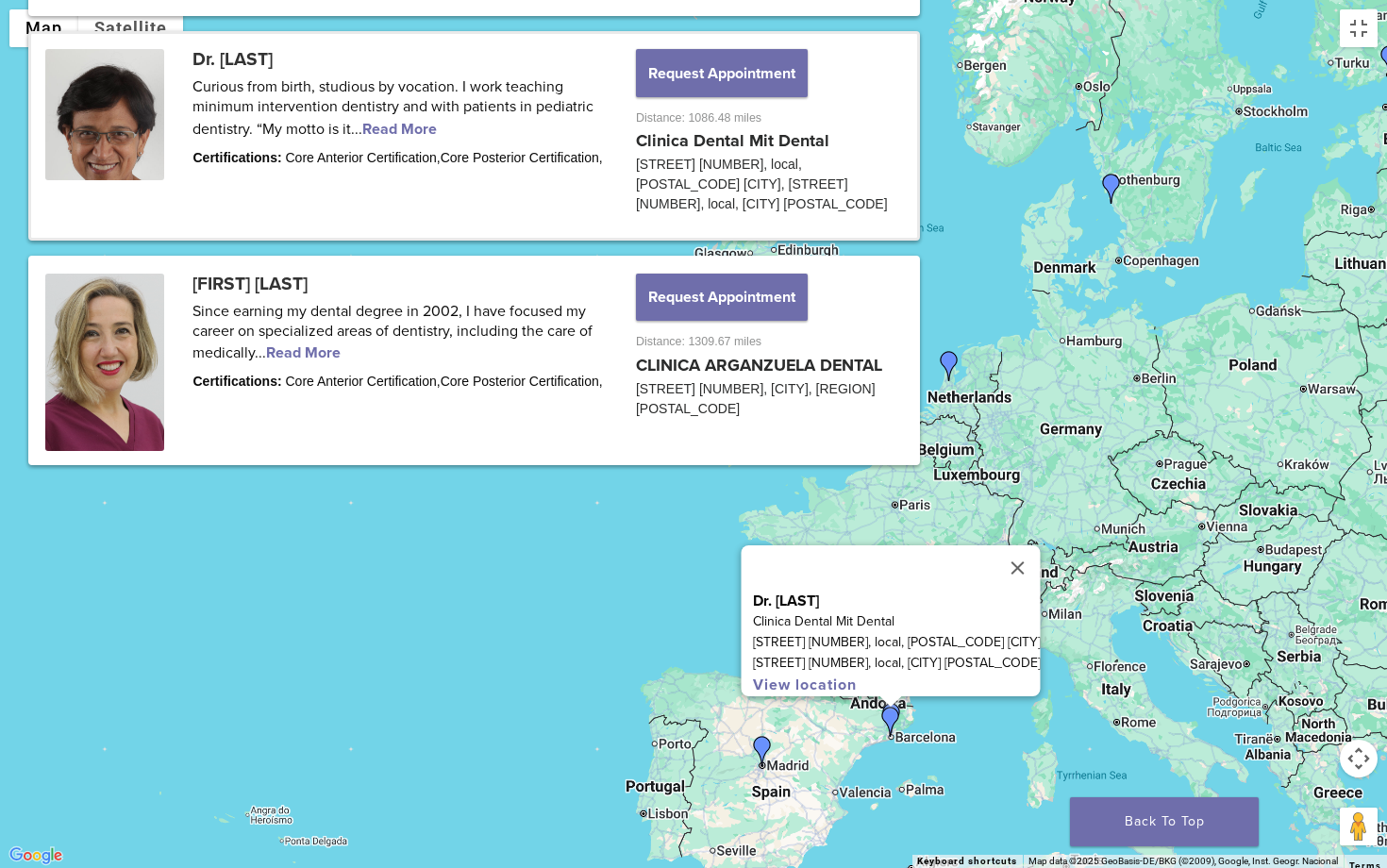 drag, startPoint x: 1002, startPoint y: 666, endPoint x: 894, endPoint y: 763, distance: 145.16542 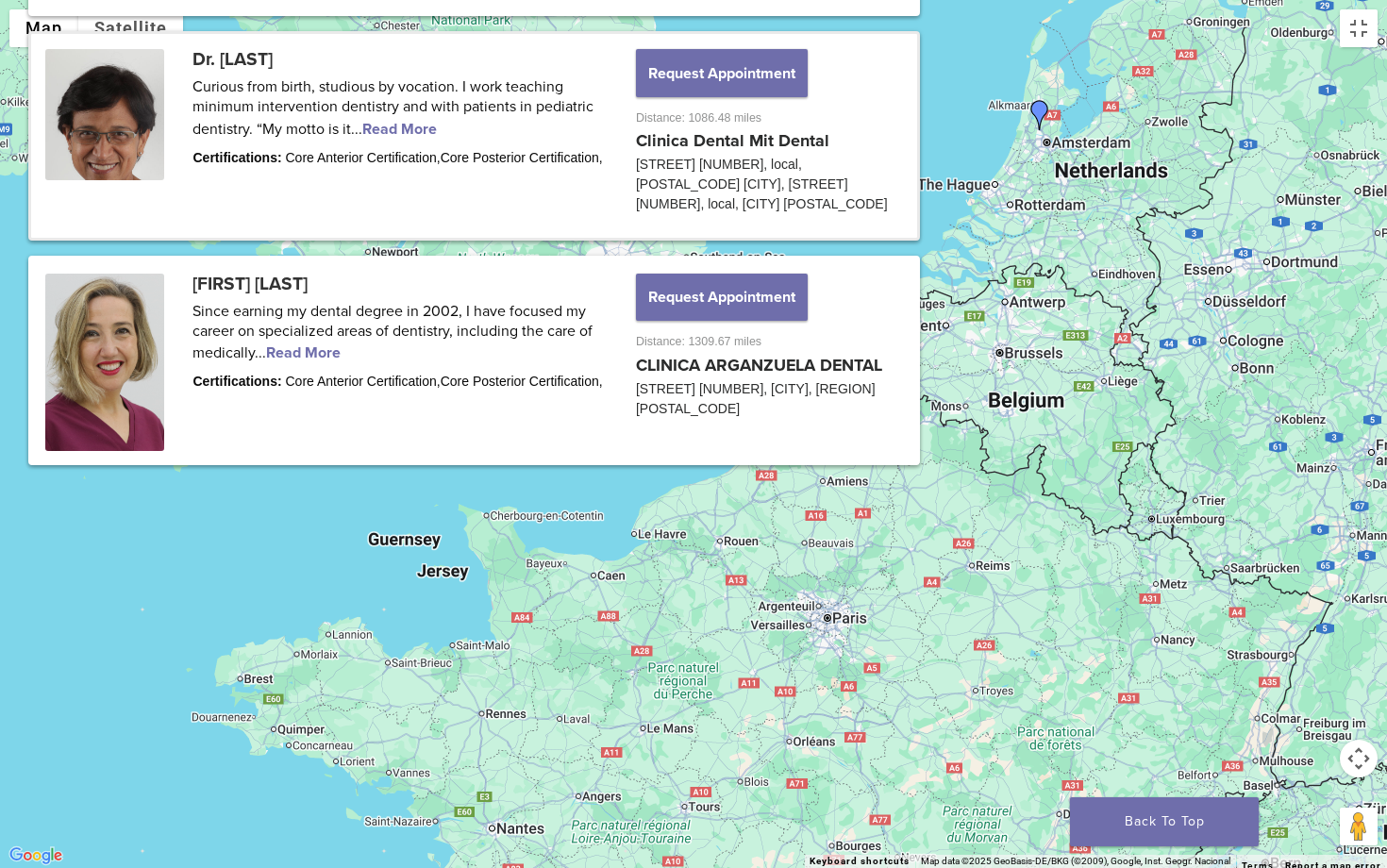 drag, startPoint x: 945, startPoint y: 361, endPoint x: 934, endPoint y: 631, distance: 270.22398 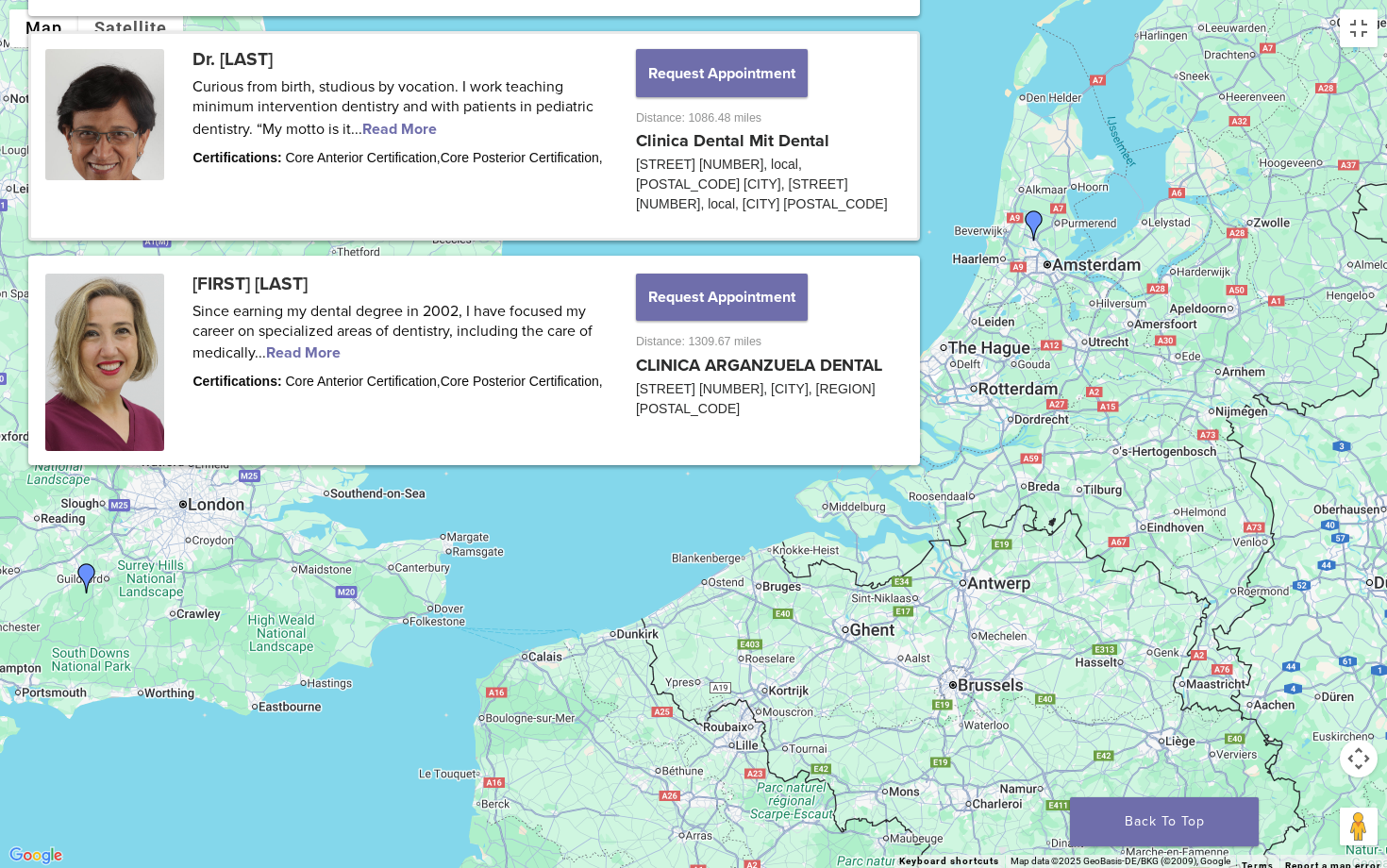 drag, startPoint x: 844, startPoint y: 423, endPoint x: 837, endPoint y: 504, distance: 81.30191 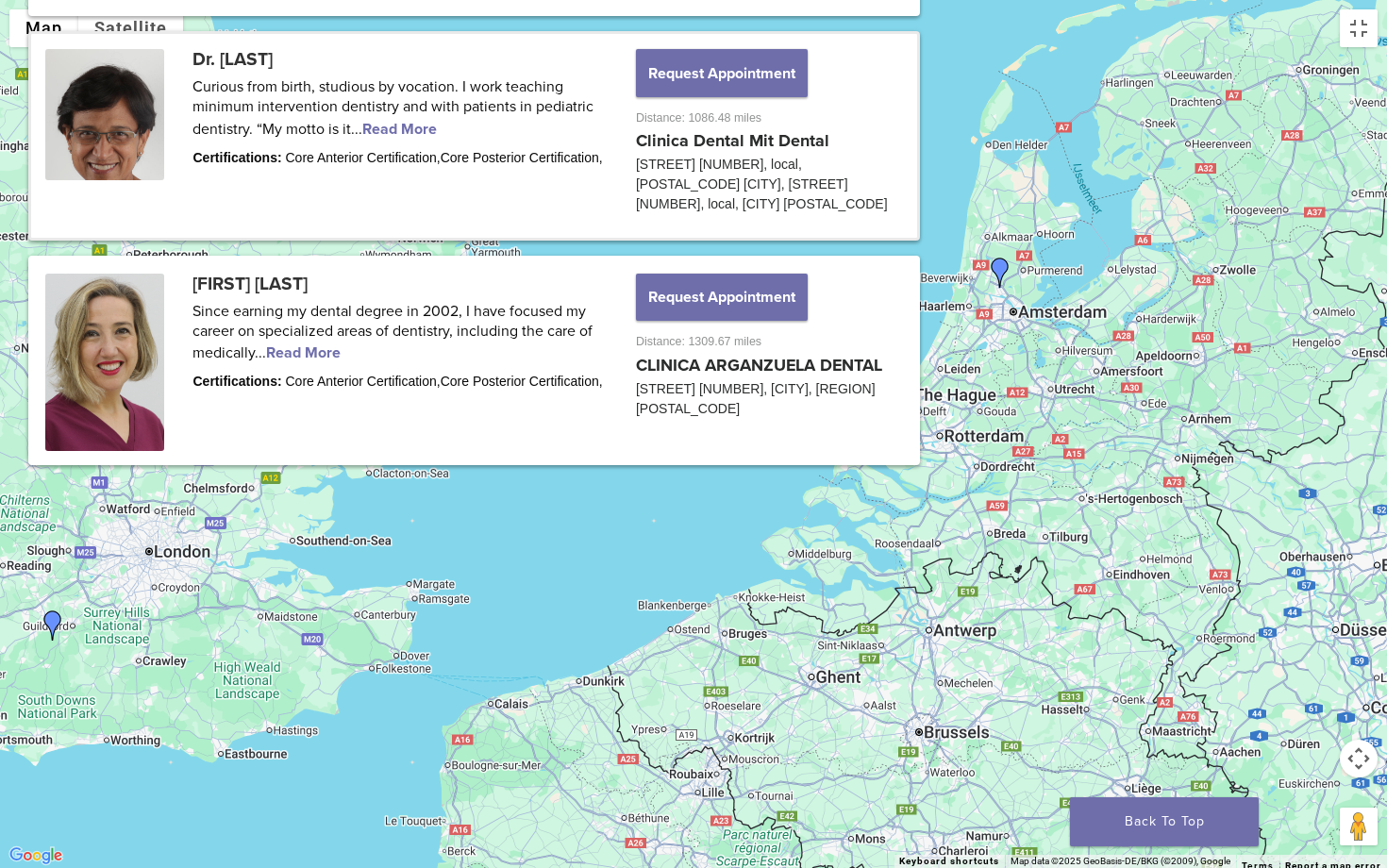 click at bounding box center (1000, 273) 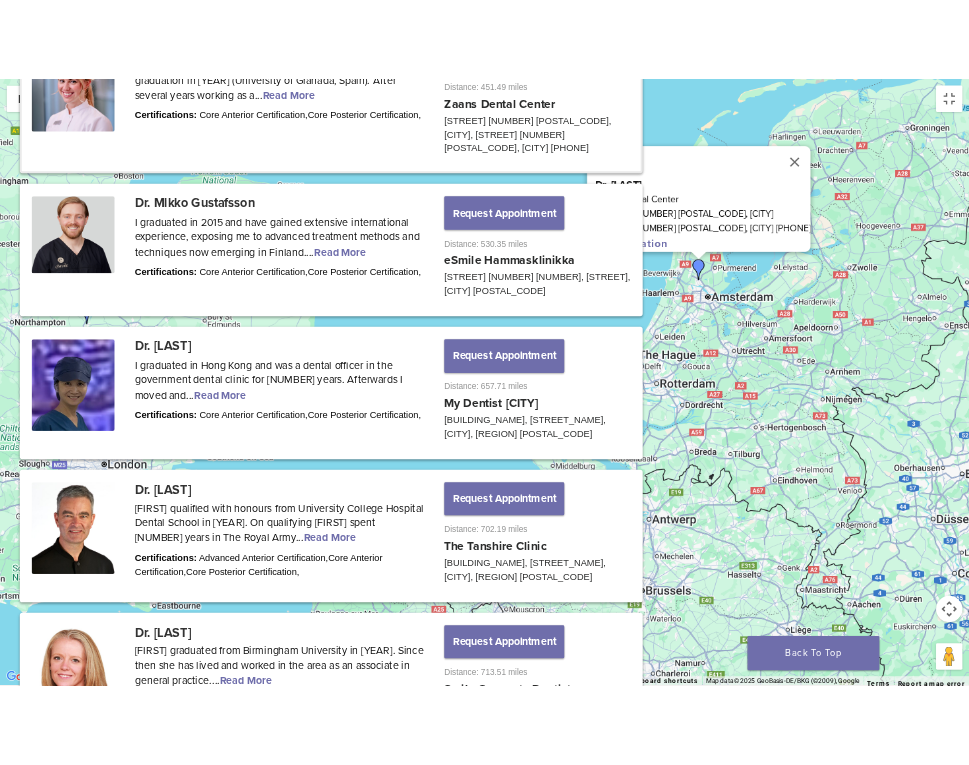 scroll, scrollTop: 1303, scrollLeft: 0, axis: vertical 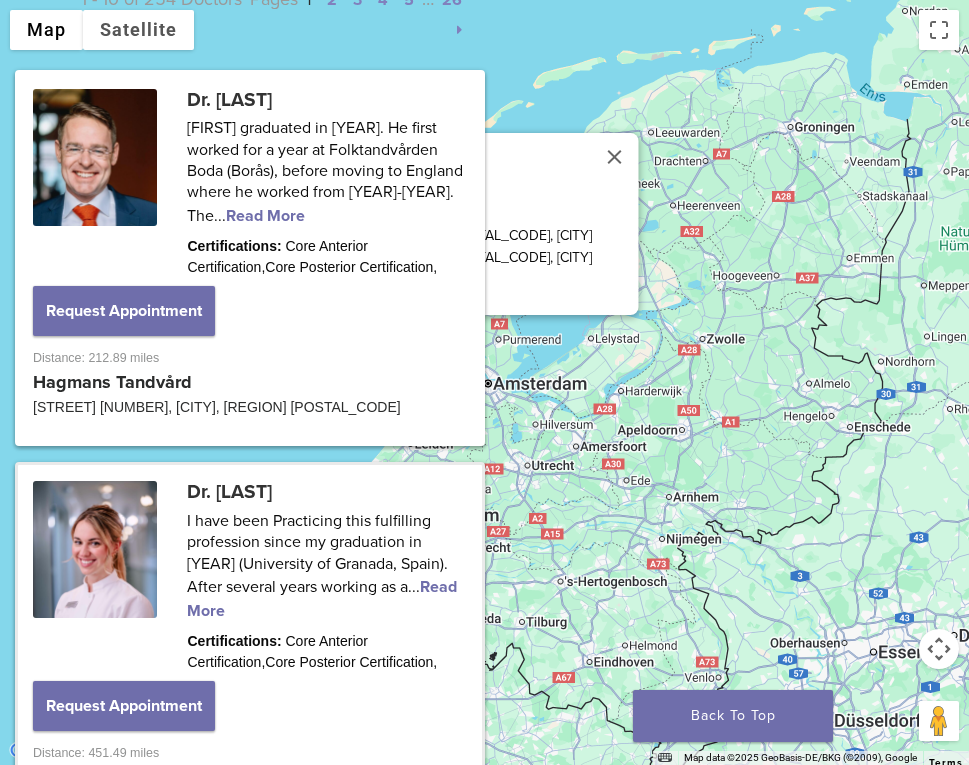 drag, startPoint x: 780, startPoint y: 352, endPoint x: 406, endPoint y: 482, distance: 395.9495 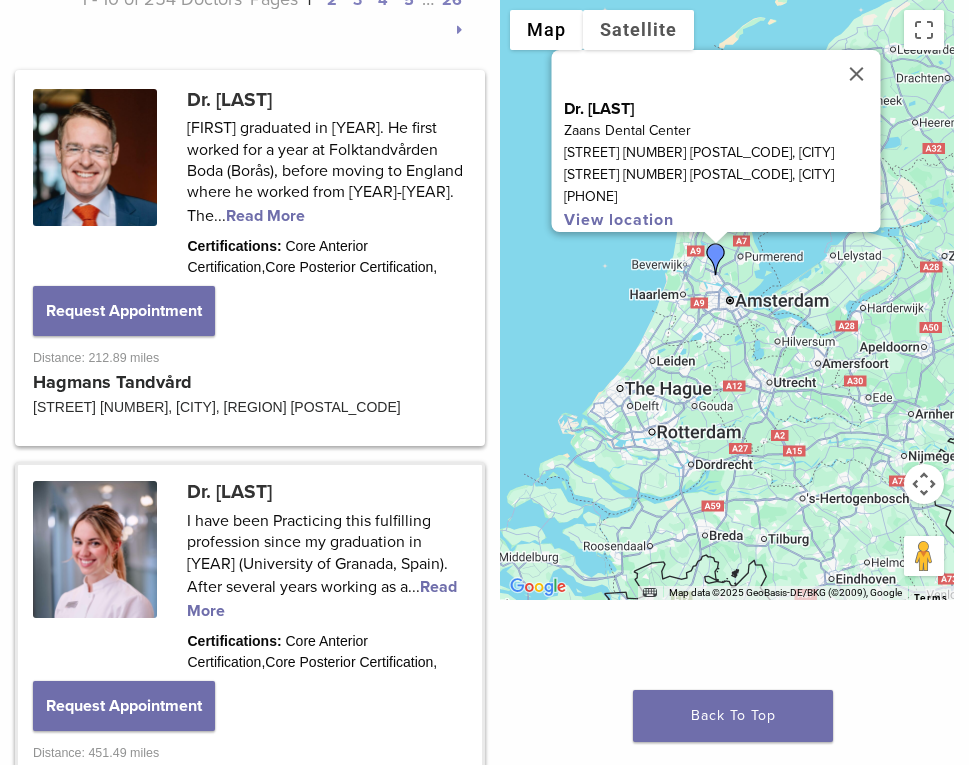 click on "Bioclear Certified Providers have completed advanced training on the Bioclear Method.
To learn more about the different types of training and verification,  click here .
To view our Bioclear Signature Members profile pages please see the list below.  Providers can
be located by city, state, province, Zip code, or Country.
These Bioclear Signature Members Web Profiles are setup to provide additional information and
the ability to link you directly to their office websites as well as request appointments.
To see a list of all certified providers by state  click here .
To see a list of all certified pediatric specialists by state  click here .
Disclaimer and Release of Liability
Enter details below and find a doctor in your area.
Please enter City, State, Province, Zip or Country
******
Distance" at bounding box center (484, 1527) 